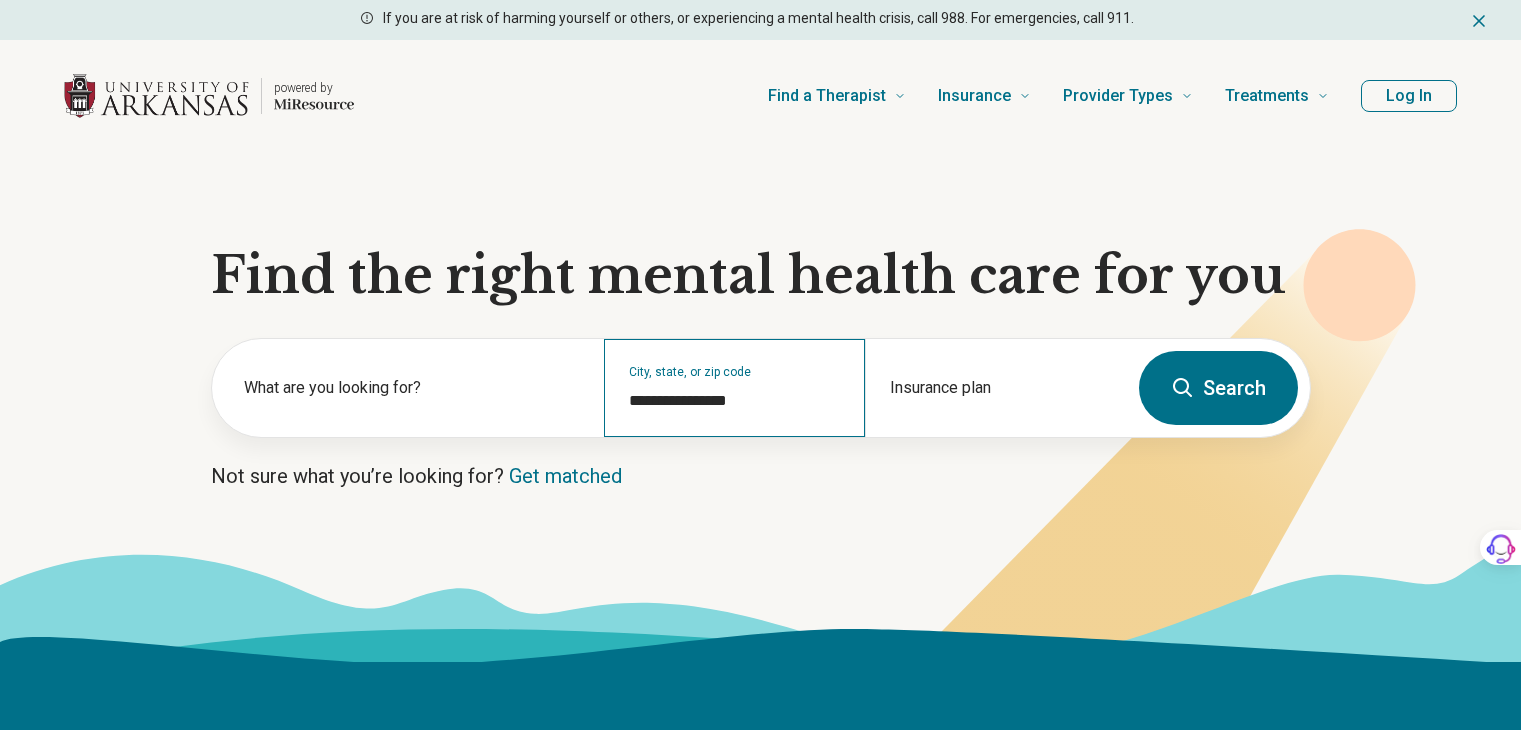 scroll, scrollTop: 0, scrollLeft: 0, axis: both 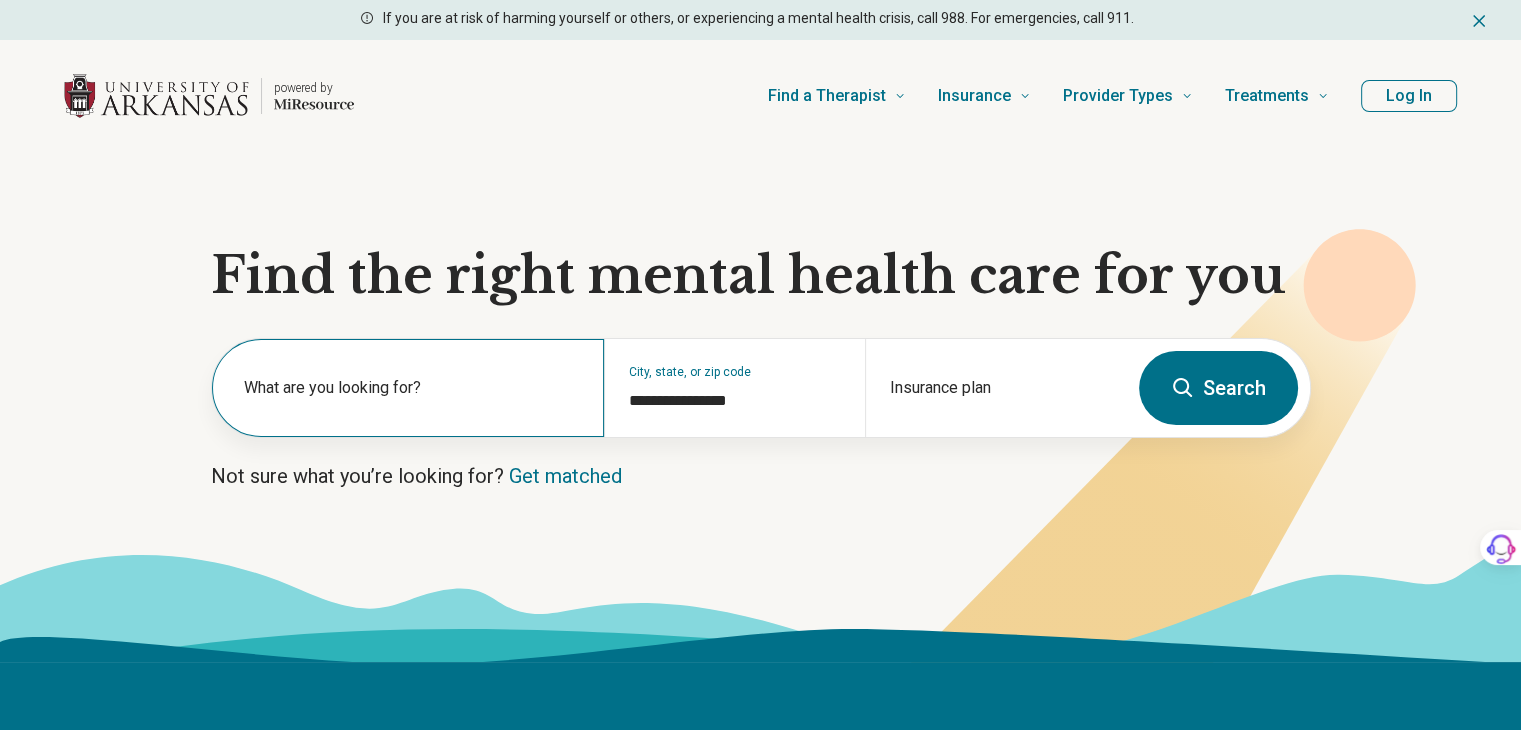 click on "What are you looking for?" at bounding box center (408, 388) 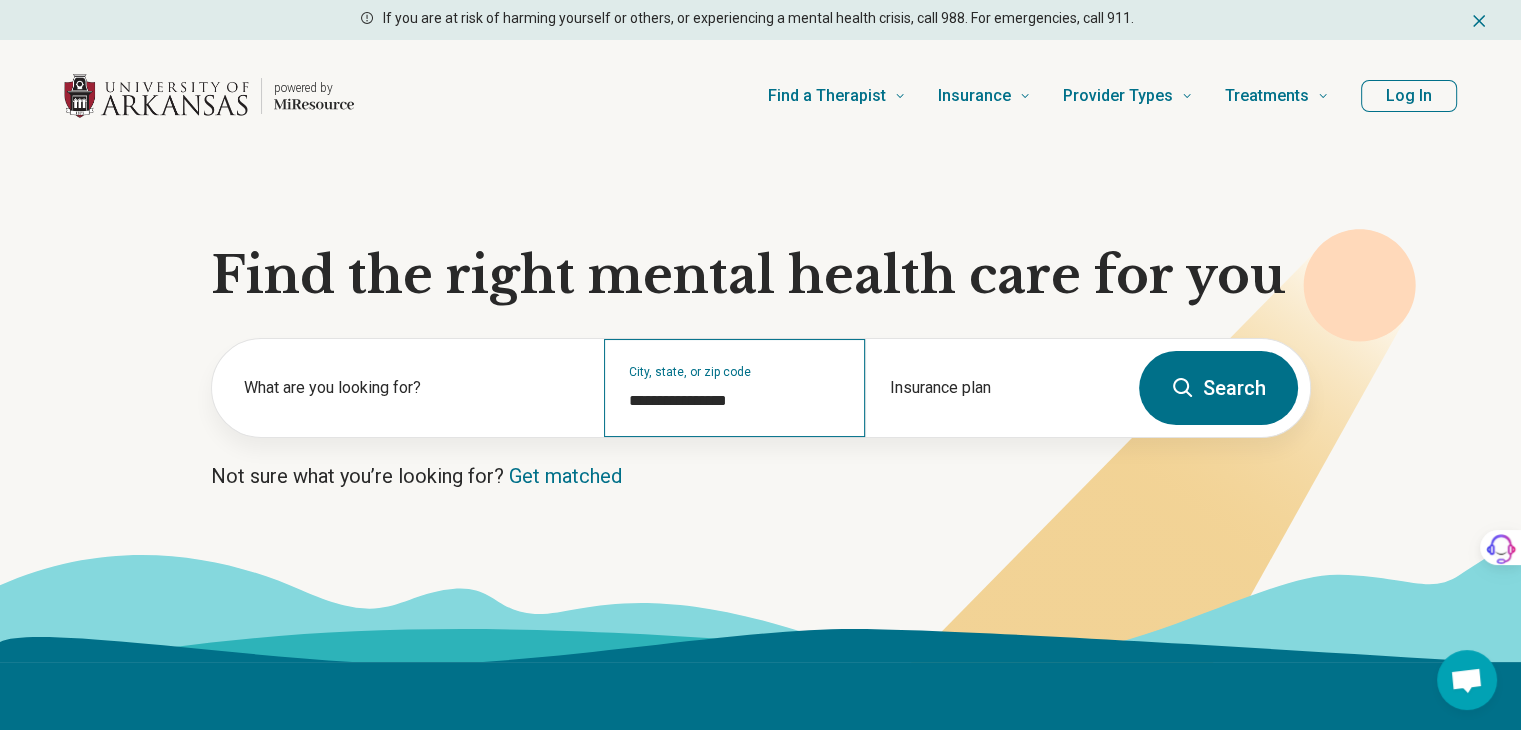 click on "[CITY], [STATE], or [POSTAL_CODE]" at bounding box center (734, 388) 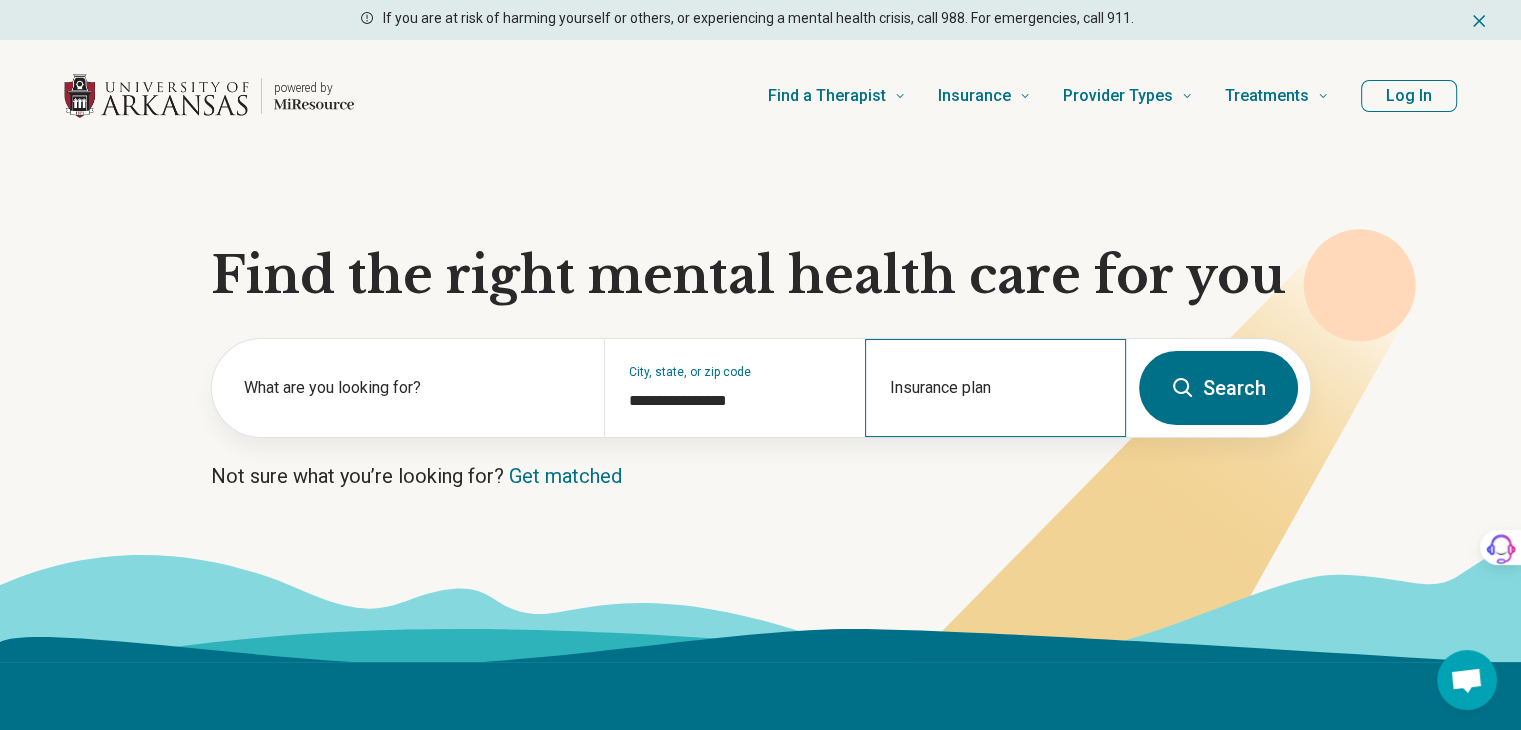 click on "Insurance plan" at bounding box center [995, 388] 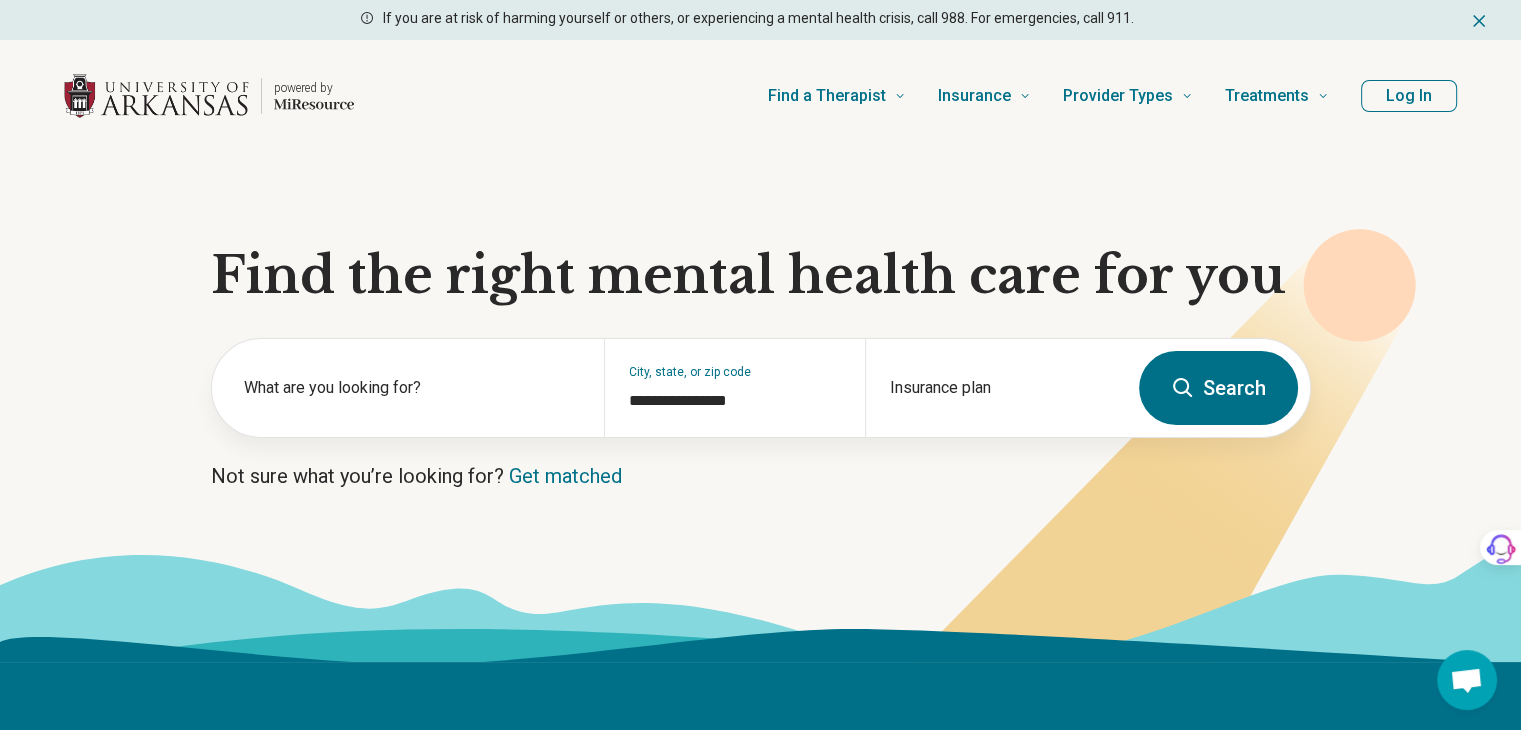 click on "Not sure what you’re looking for?   Get matched" at bounding box center (761, 476) 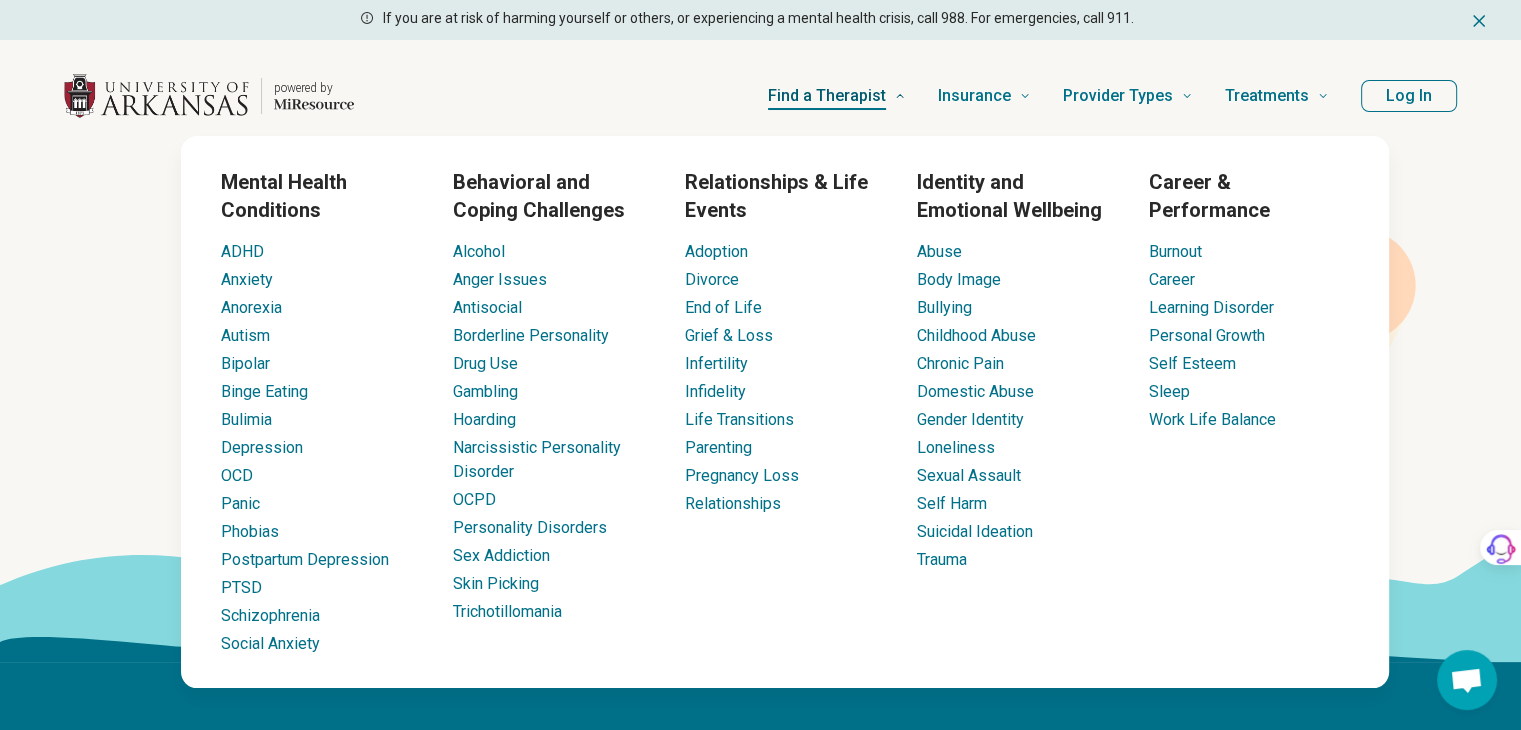 click on "Find a Therapist" at bounding box center [827, 96] 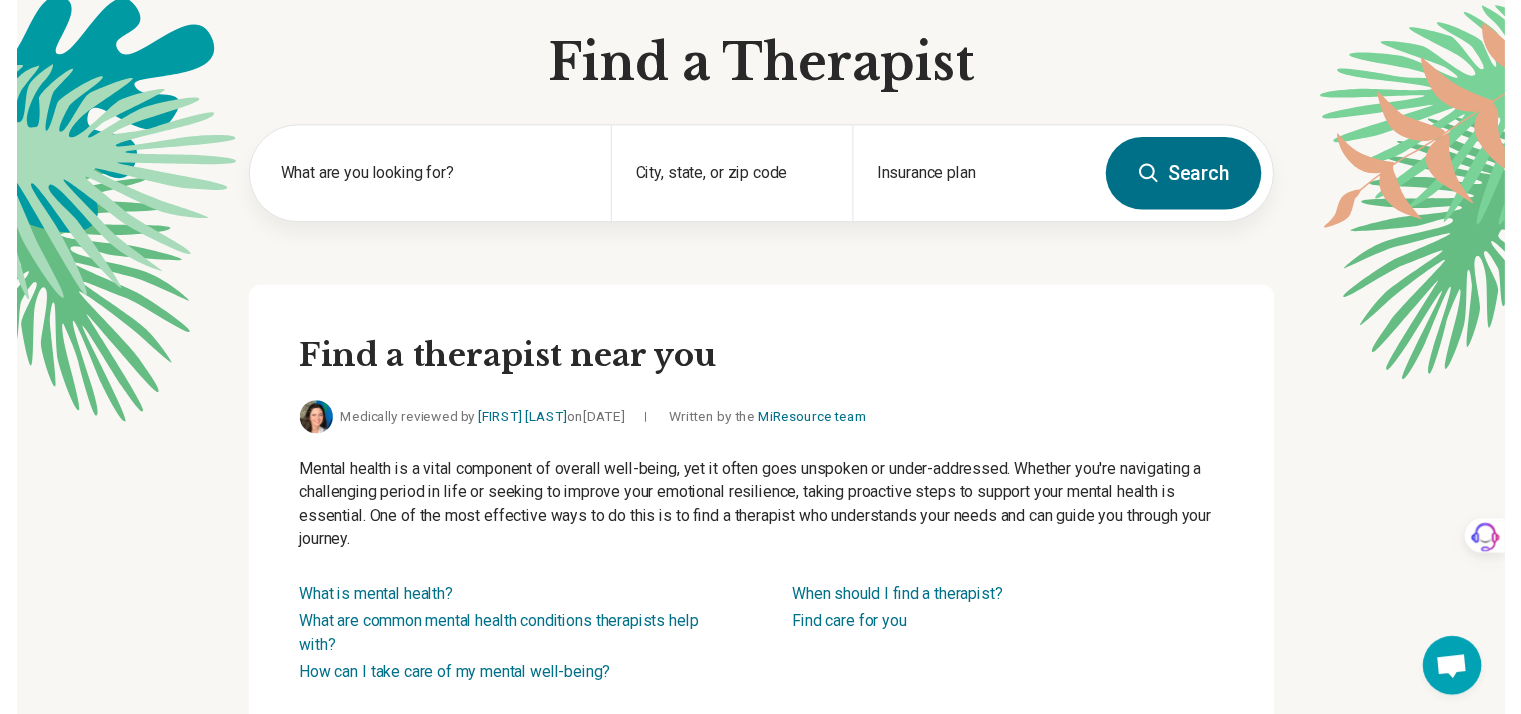 scroll, scrollTop: 0, scrollLeft: 0, axis: both 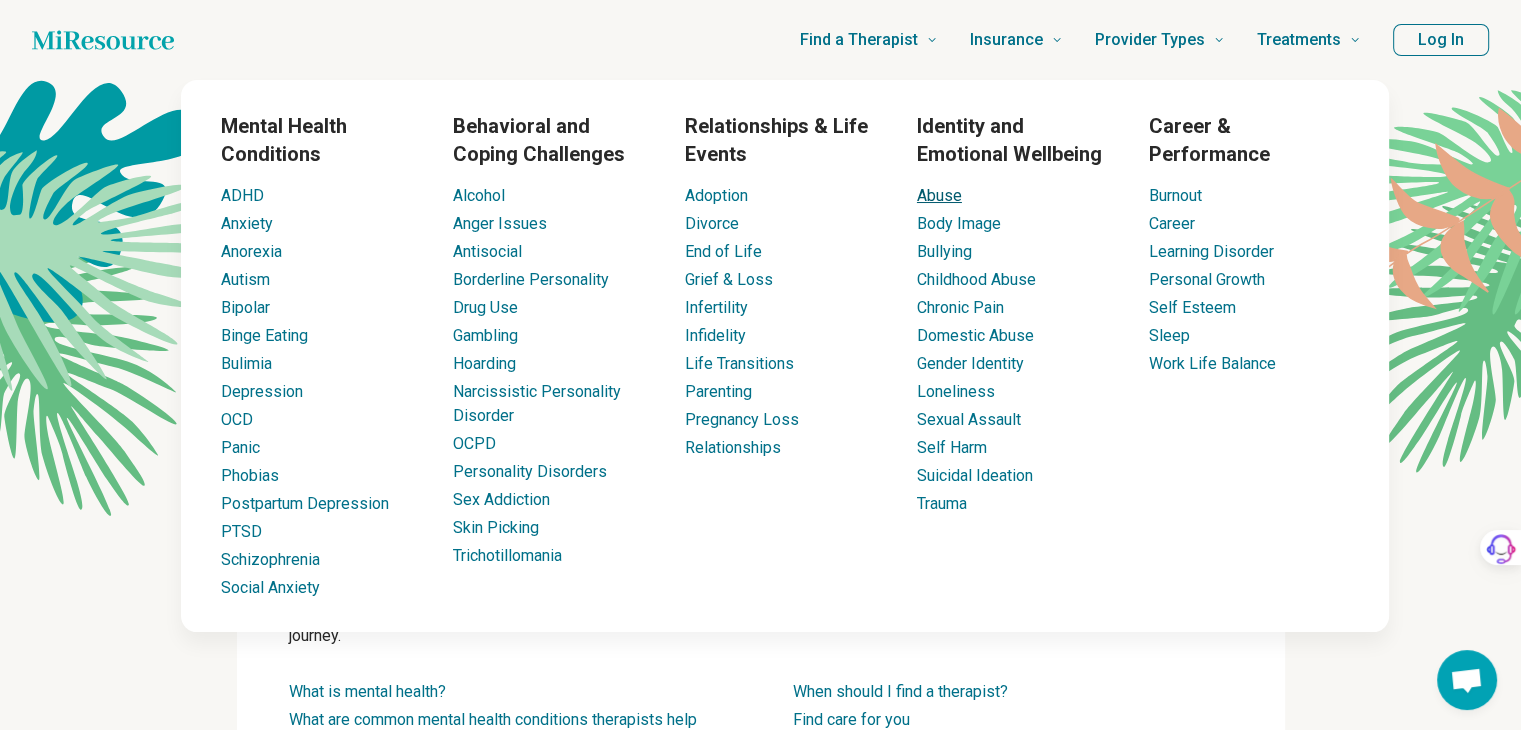 click on "Abuse" at bounding box center [939, 195] 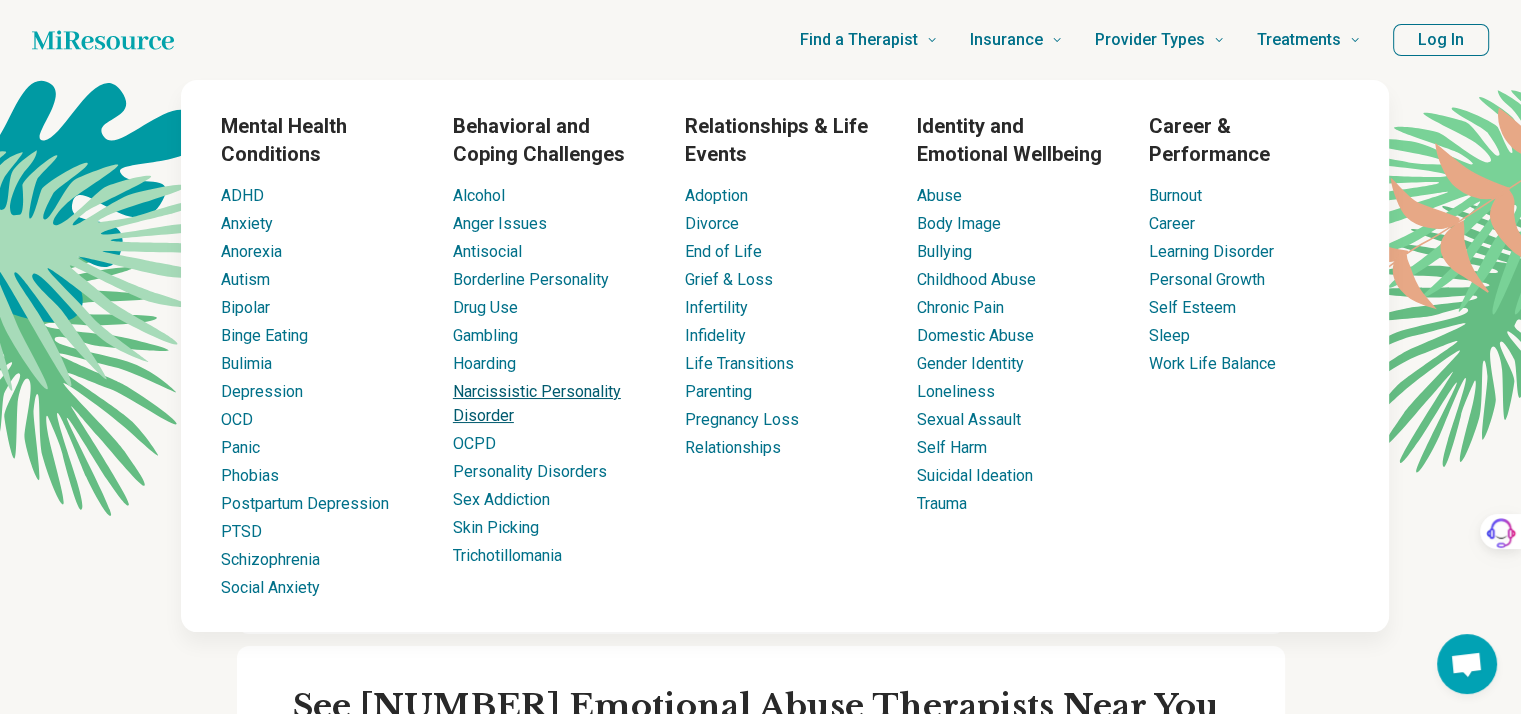 click on "Narcissistic Personality Disorder" at bounding box center [537, 403] 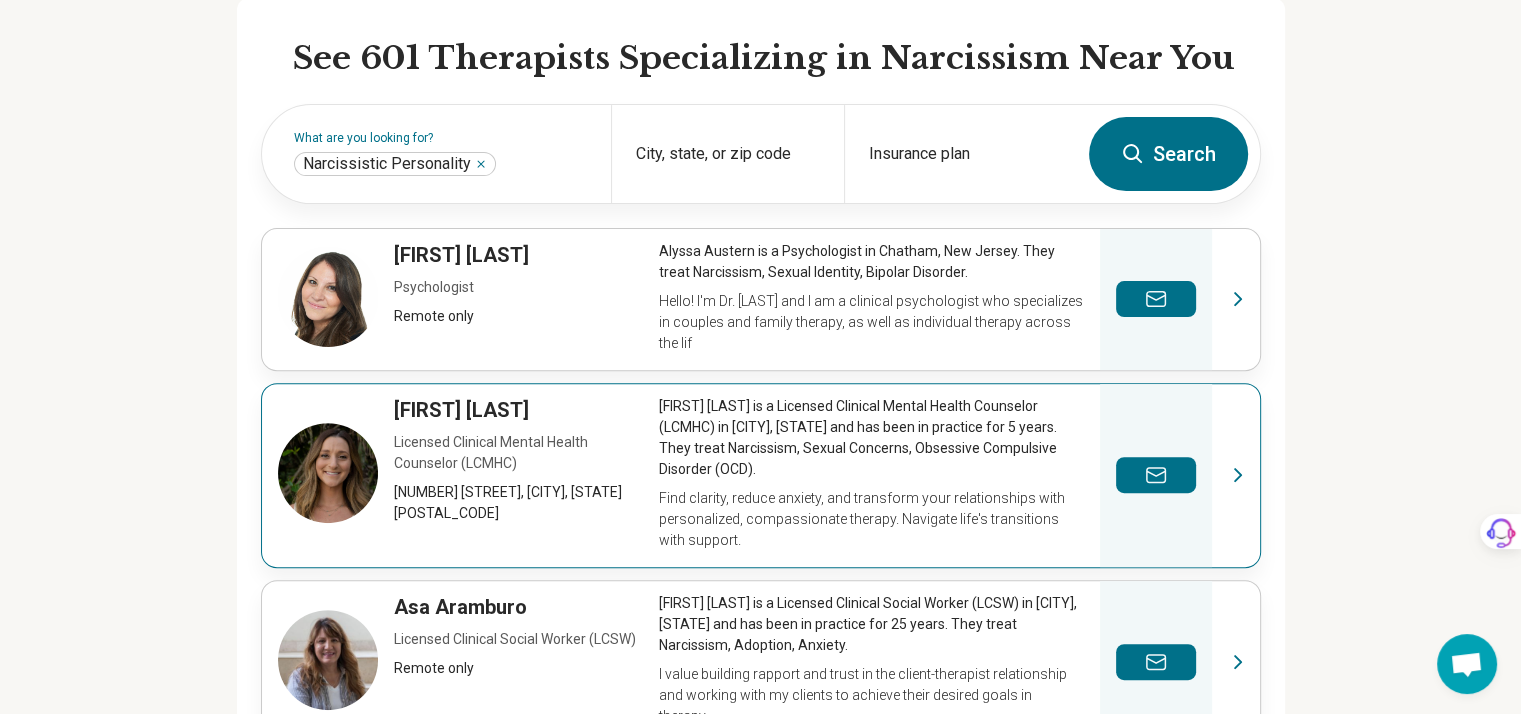 scroll, scrollTop: 0, scrollLeft: 0, axis: both 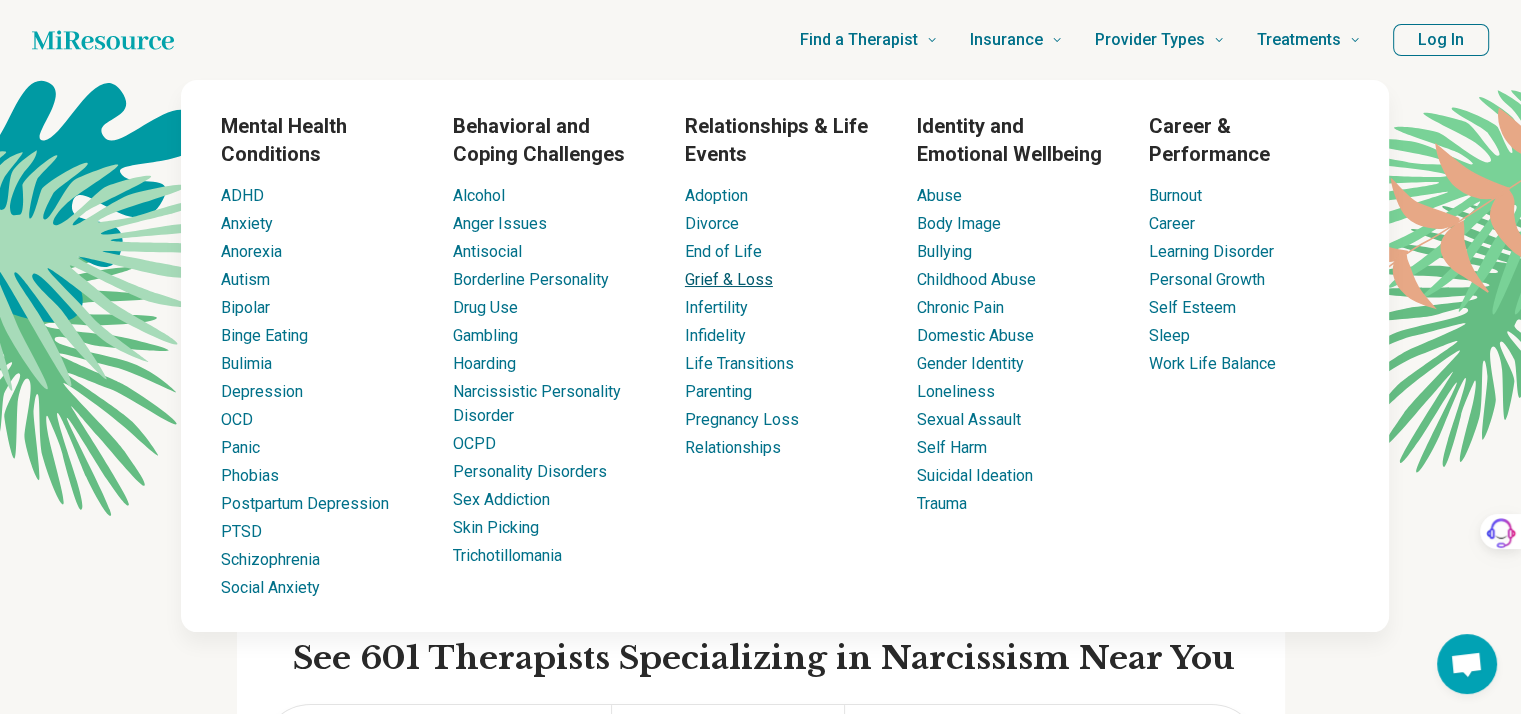 click on "Grief & Loss" at bounding box center (729, 279) 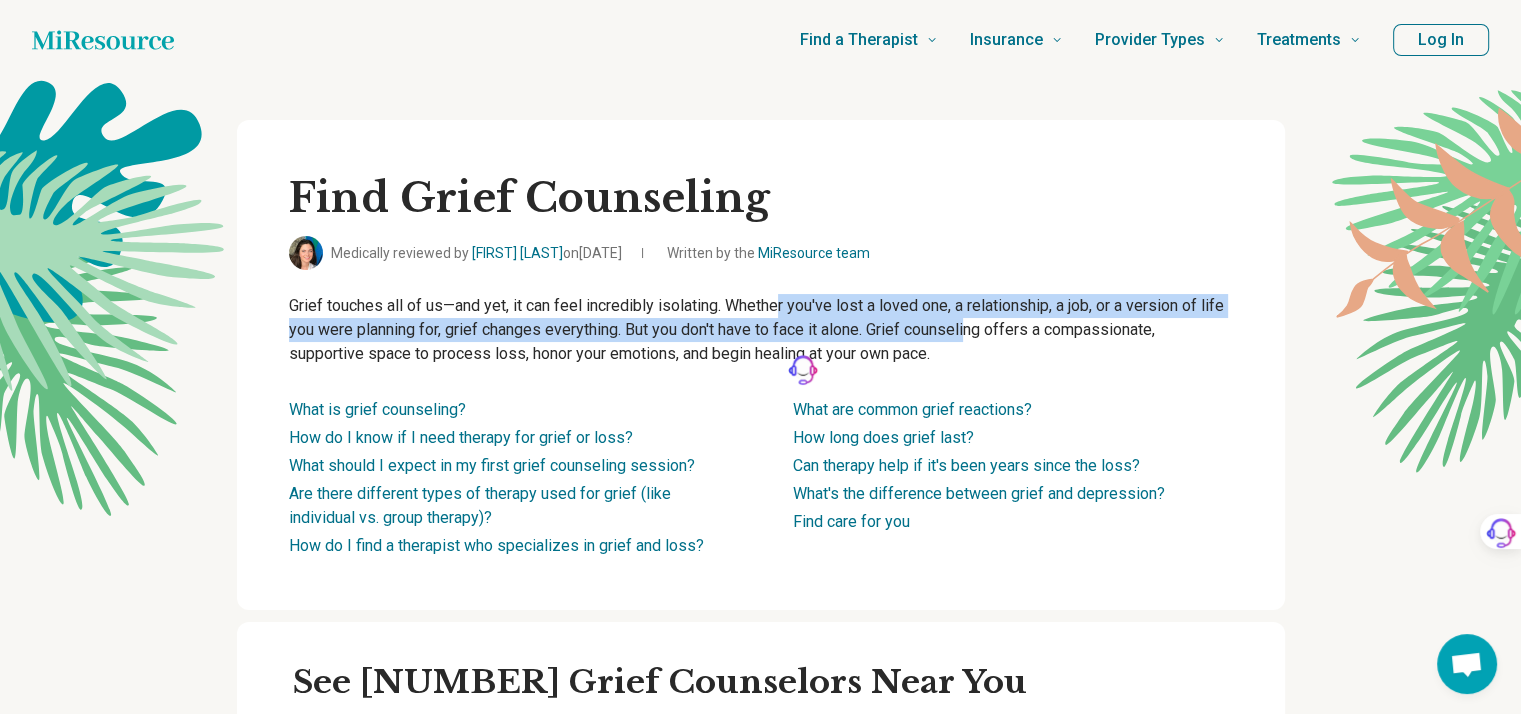 drag, startPoint x: 787, startPoint y: 311, endPoint x: 983, endPoint y: 330, distance: 196.91876 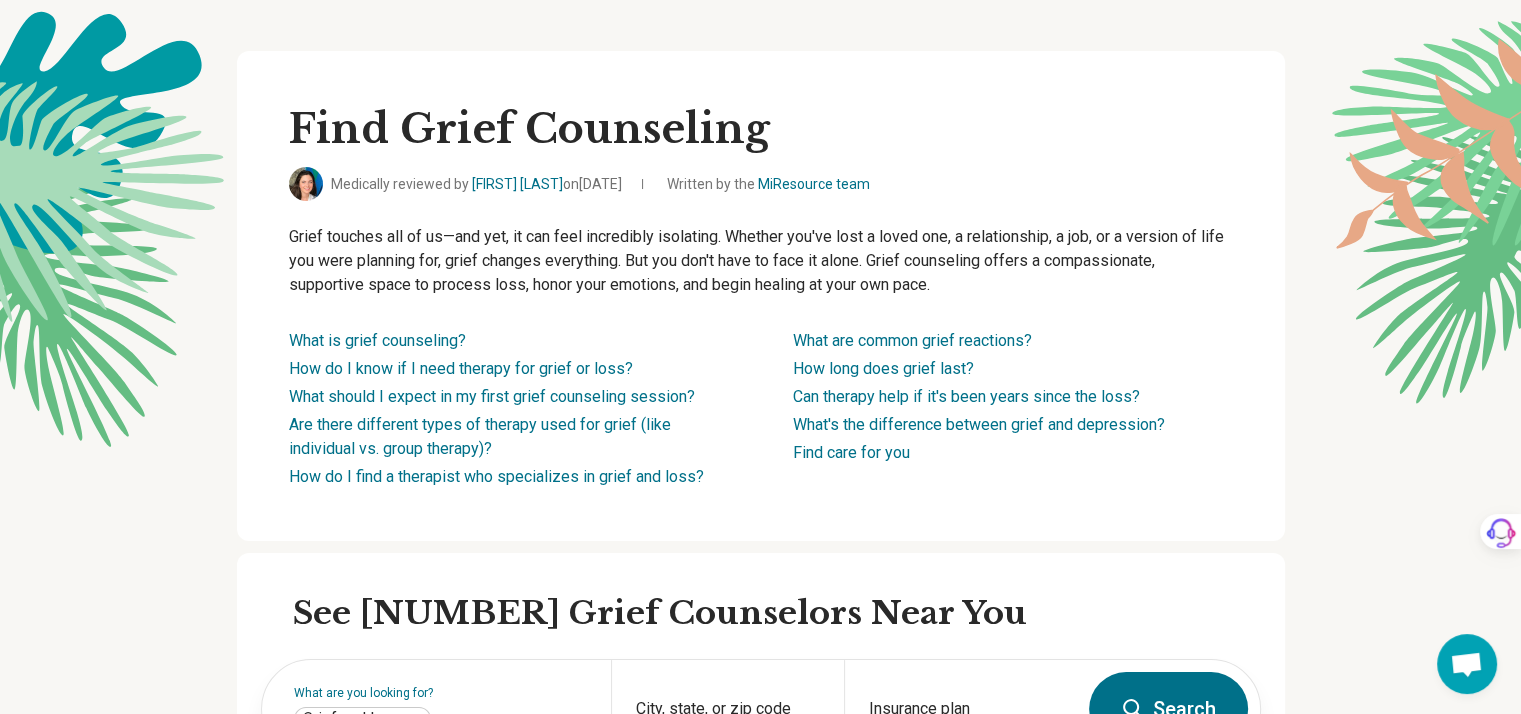 scroll, scrollTop: 0, scrollLeft: 0, axis: both 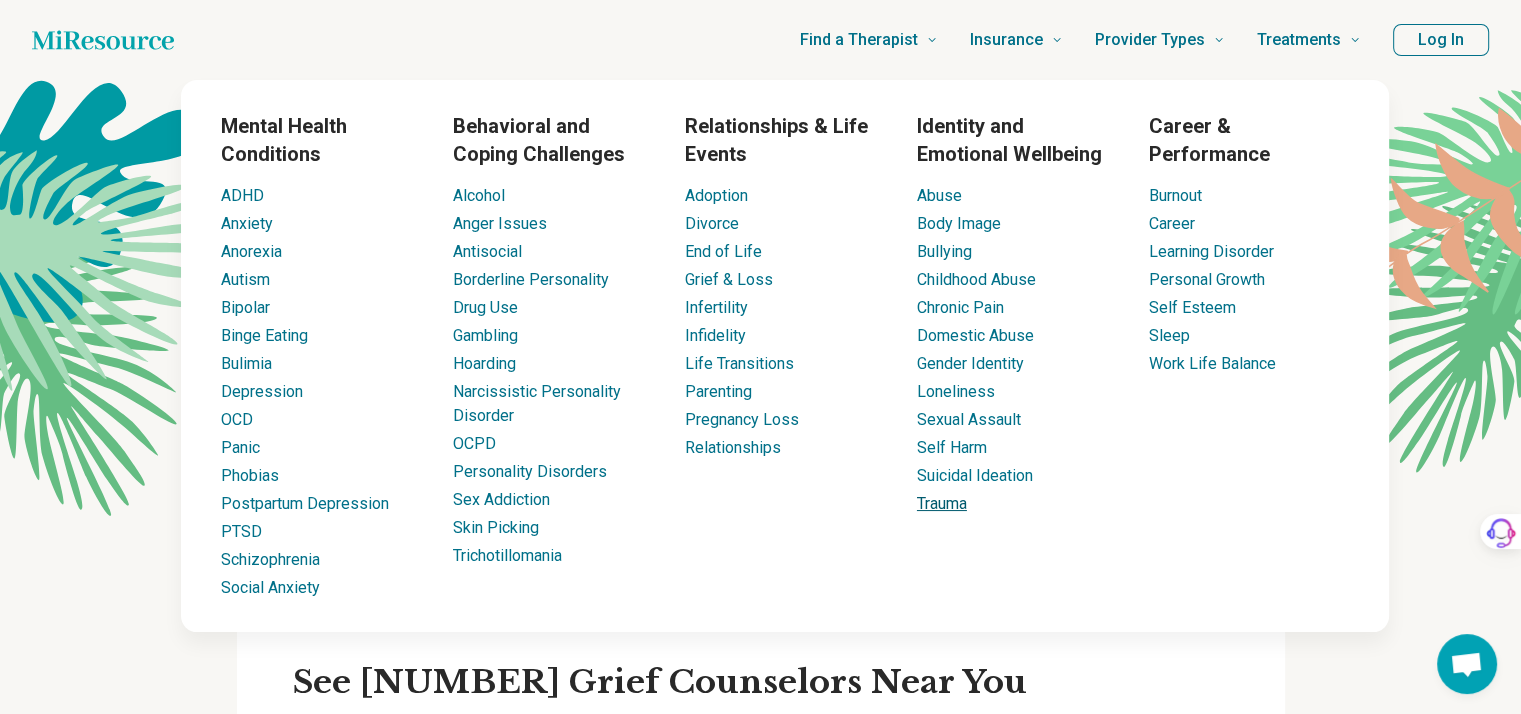click on "Trauma" at bounding box center [942, 503] 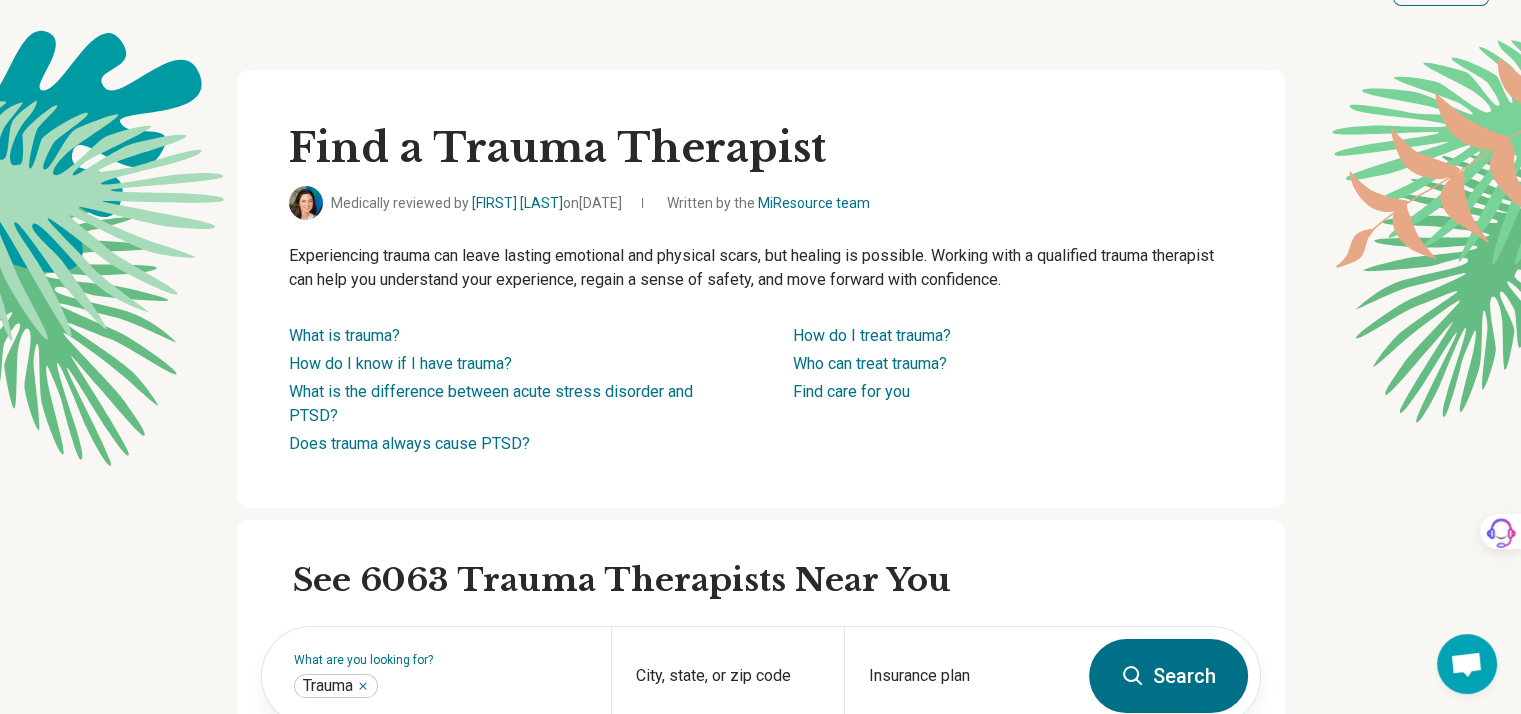 scroll, scrollTop: 0, scrollLeft: 0, axis: both 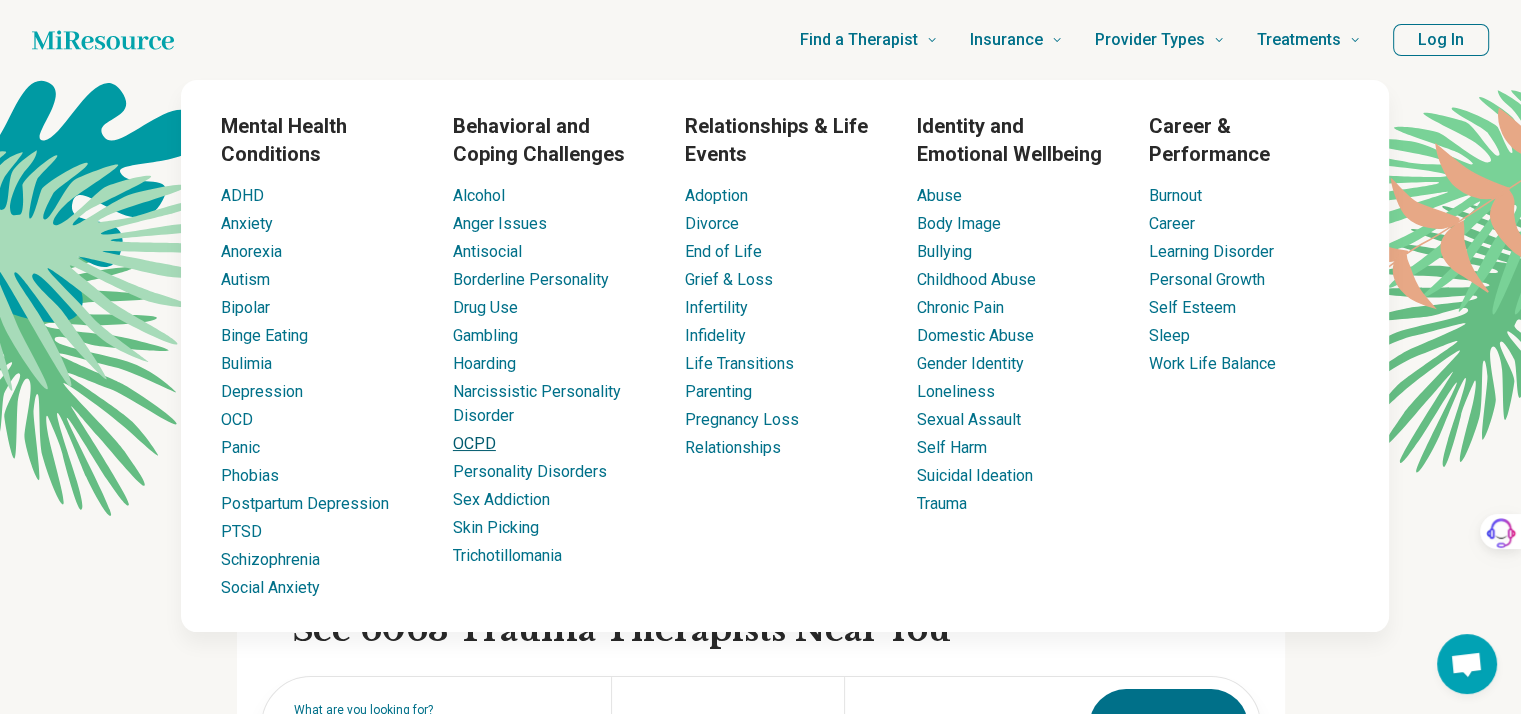 click on "OCPD" at bounding box center [474, 443] 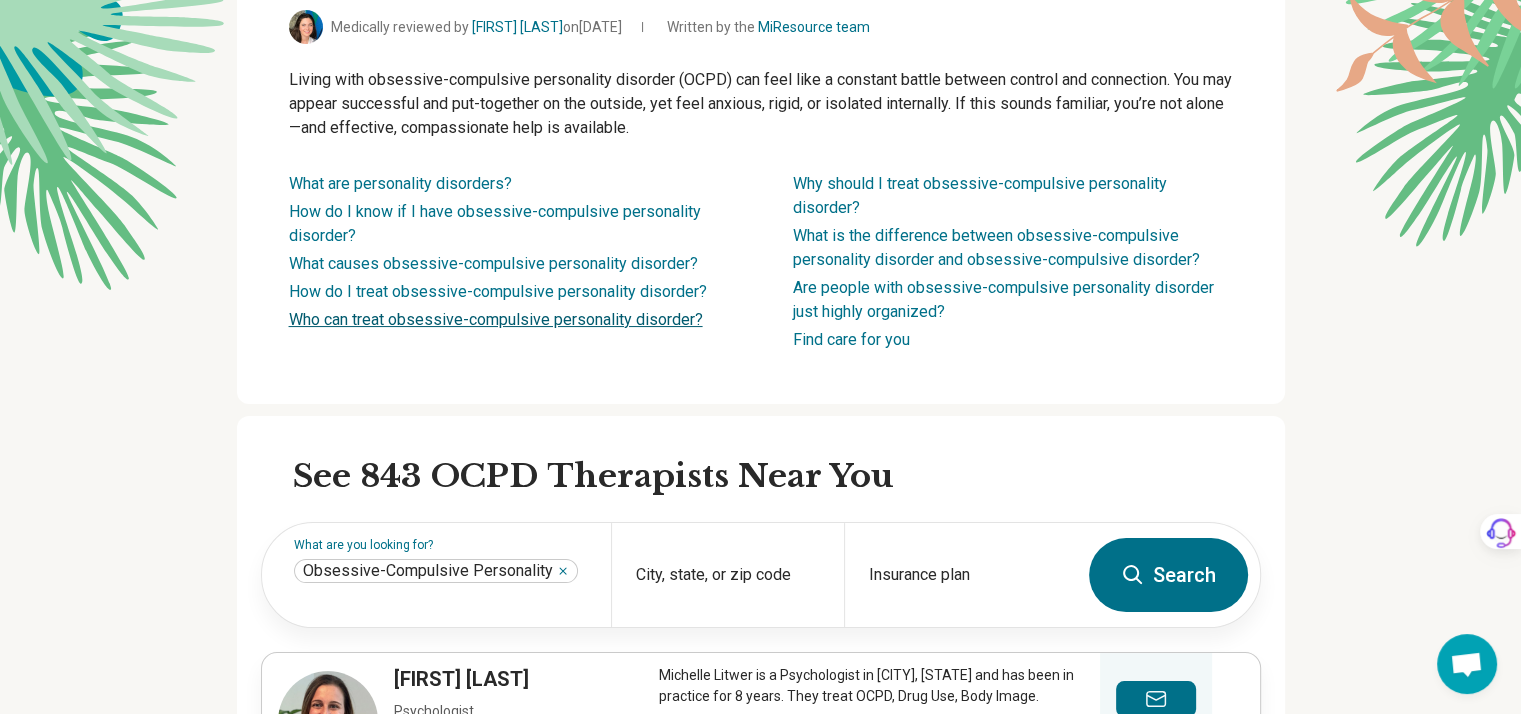 scroll, scrollTop: 100, scrollLeft: 0, axis: vertical 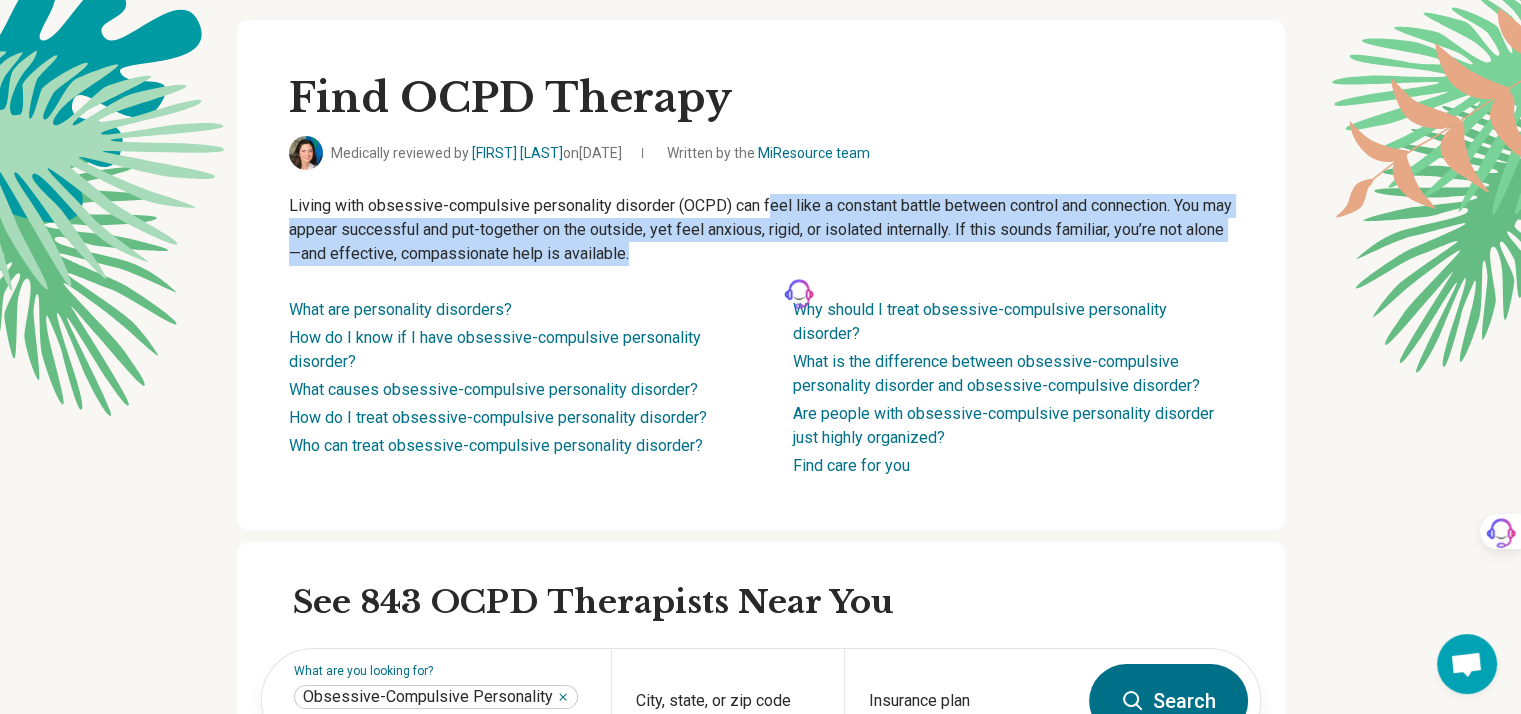 drag, startPoint x: 776, startPoint y: 205, endPoint x: 1160, endPoint y: 254, distance: 387.11368 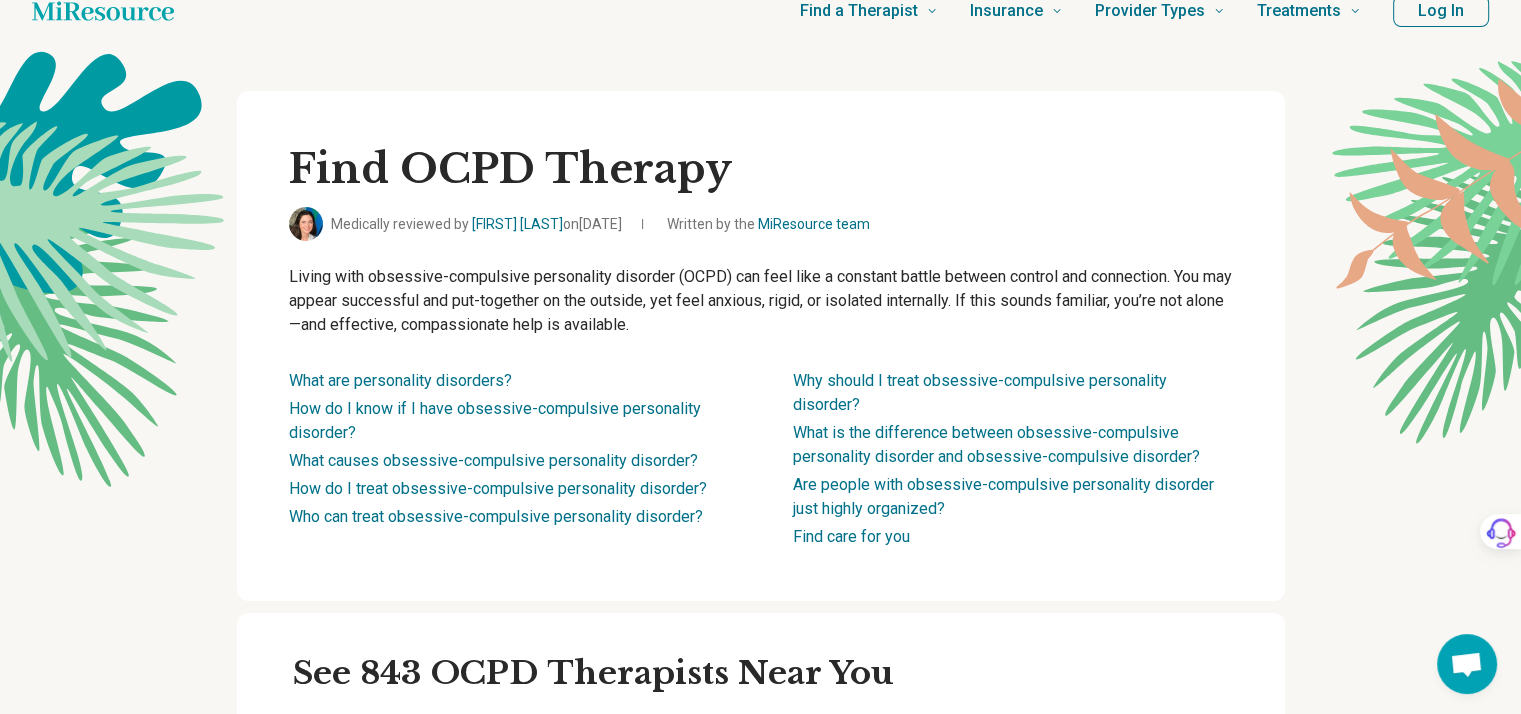 scroll, scrollTop: 0, scrollLeft: 0, axis: both 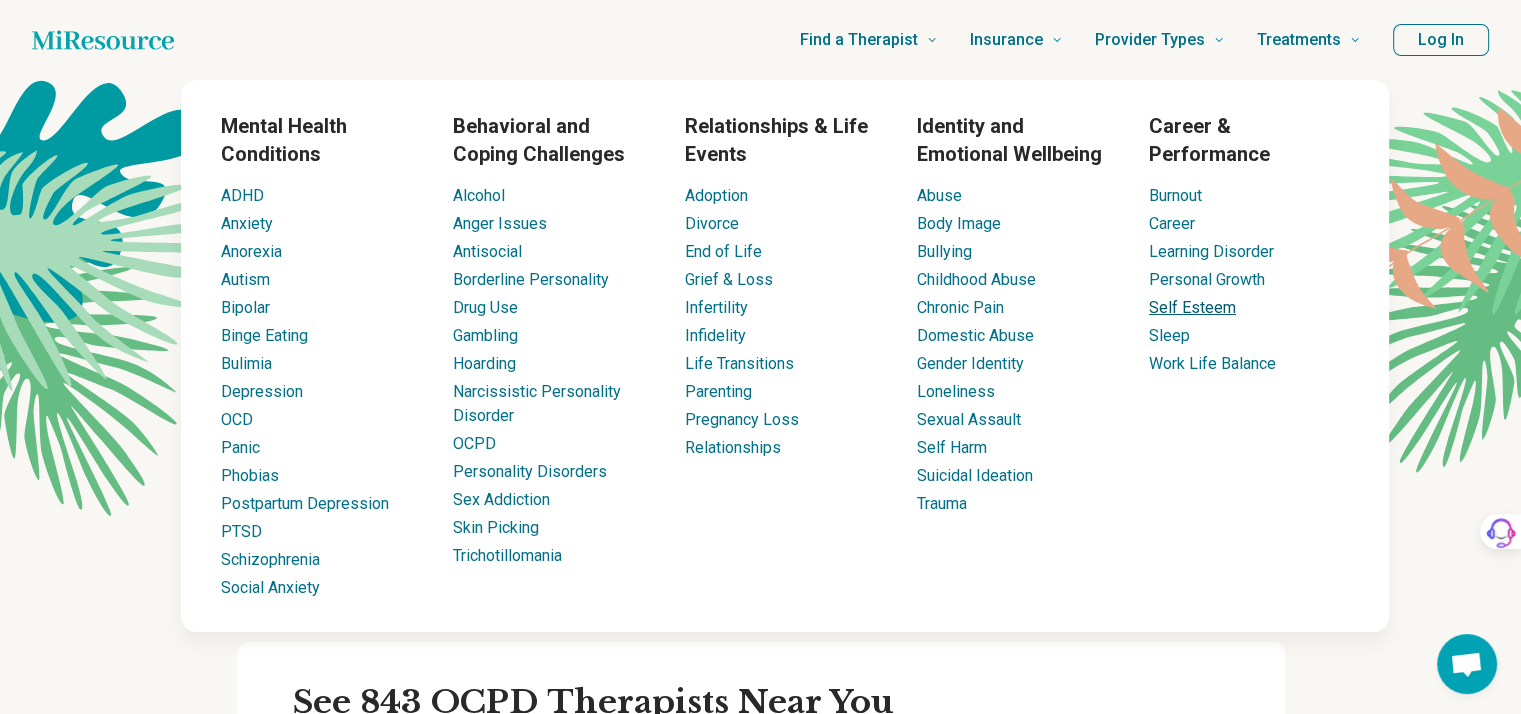 click on "Self Esteem" at bounding box center (1192, 307) 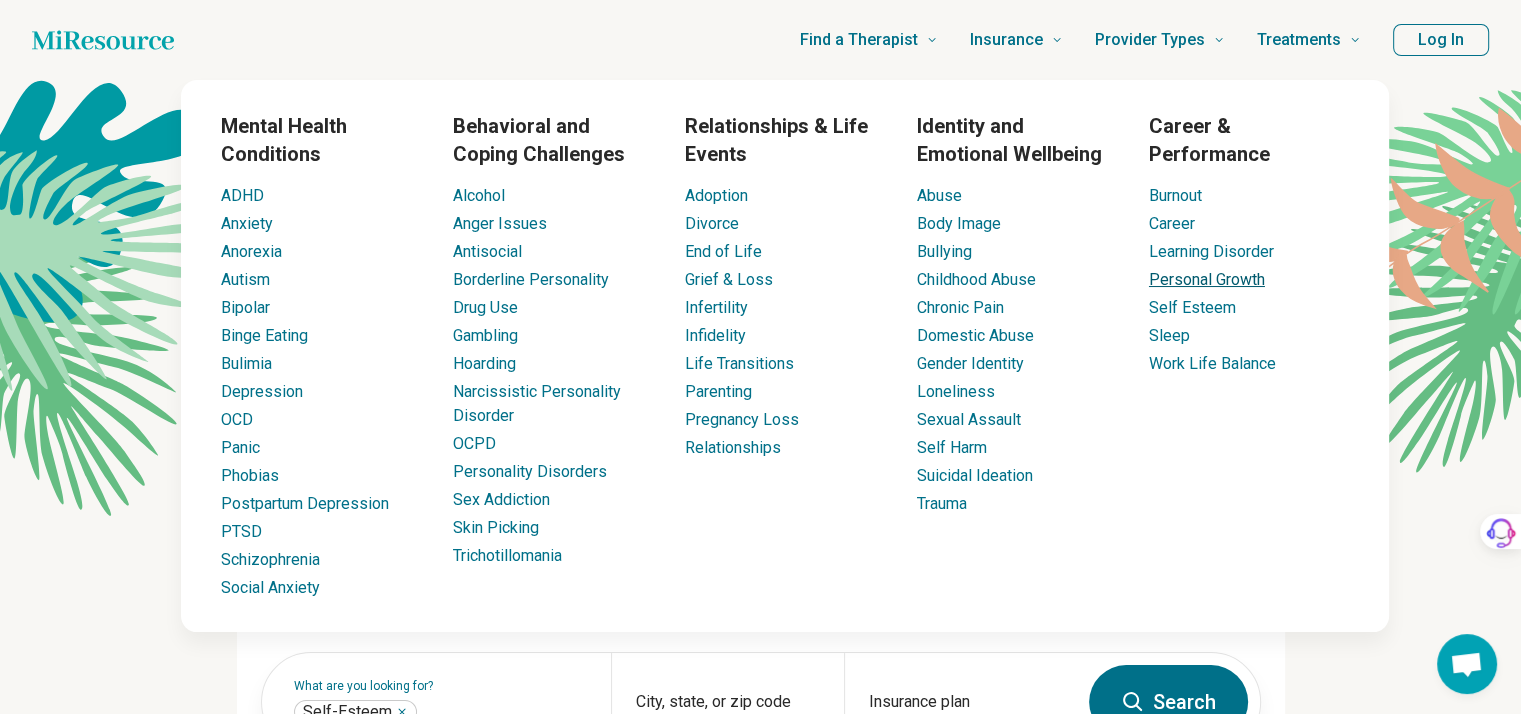 click on "Personal Growth" at bounding box center (1207, 279) 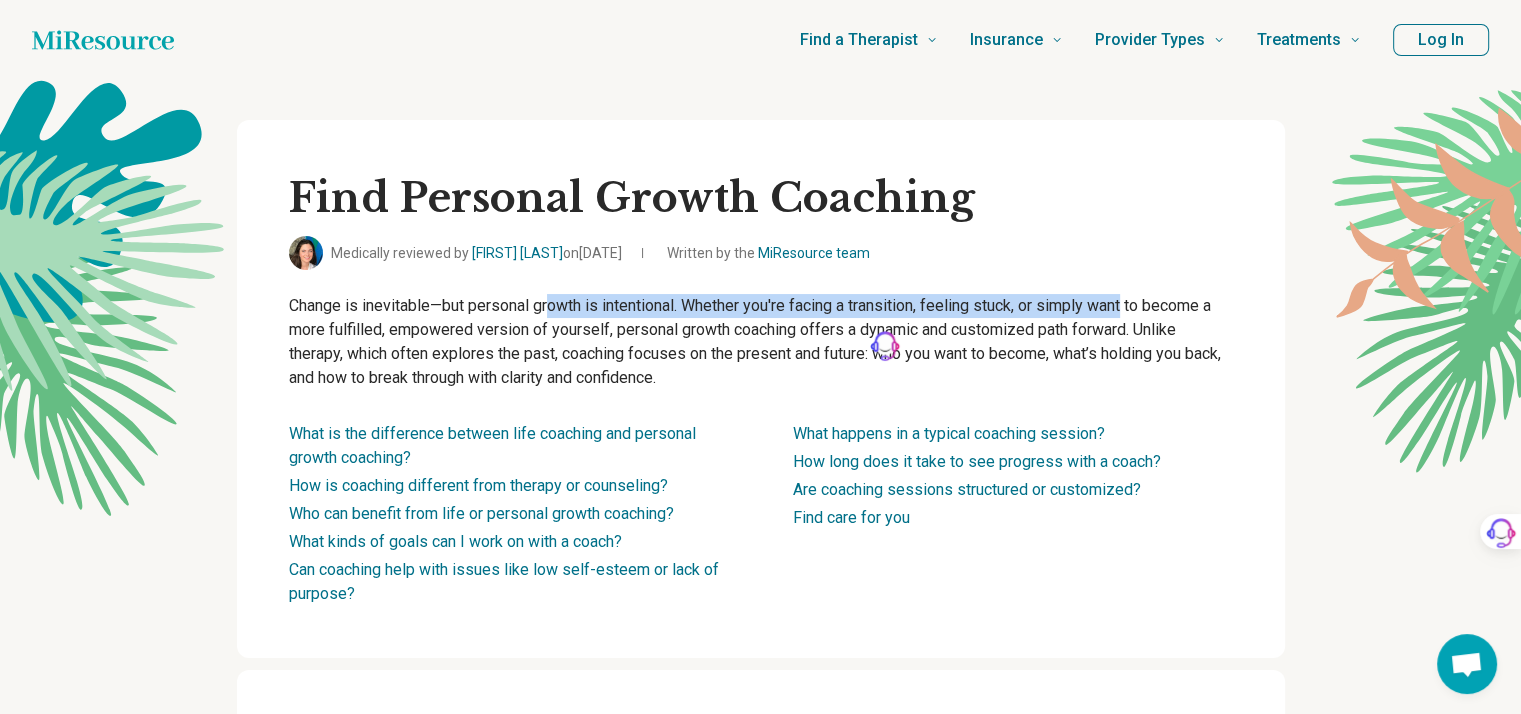 drag, startPoint x: 558, startPoint y: 313, endPoint x: 1143, endPoint y: 298, distance: 585.19226 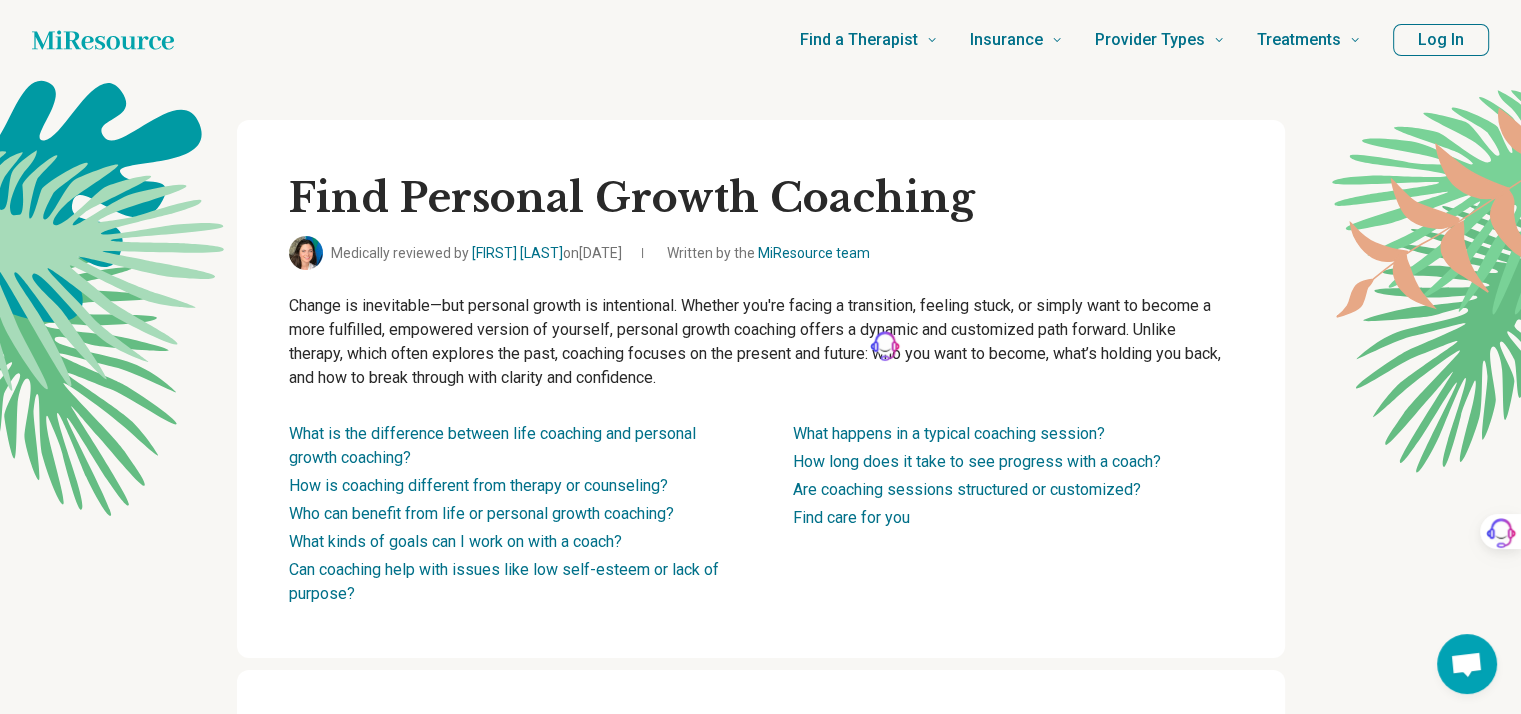 click on "Change is inevitable—but personal growth is intentional. Whether you're facing a transition, feeling stuck, or simply want to become a more fulfilled, empowered version of yourself, personal growth coaching offers a dynamic and customized path forward. Unlike therapy, which often explores the past, coaching focuses on the present and future: who you want to become, what’s holding you back, and how to break through with clarity and confidence." at bounding box center [761, 342] 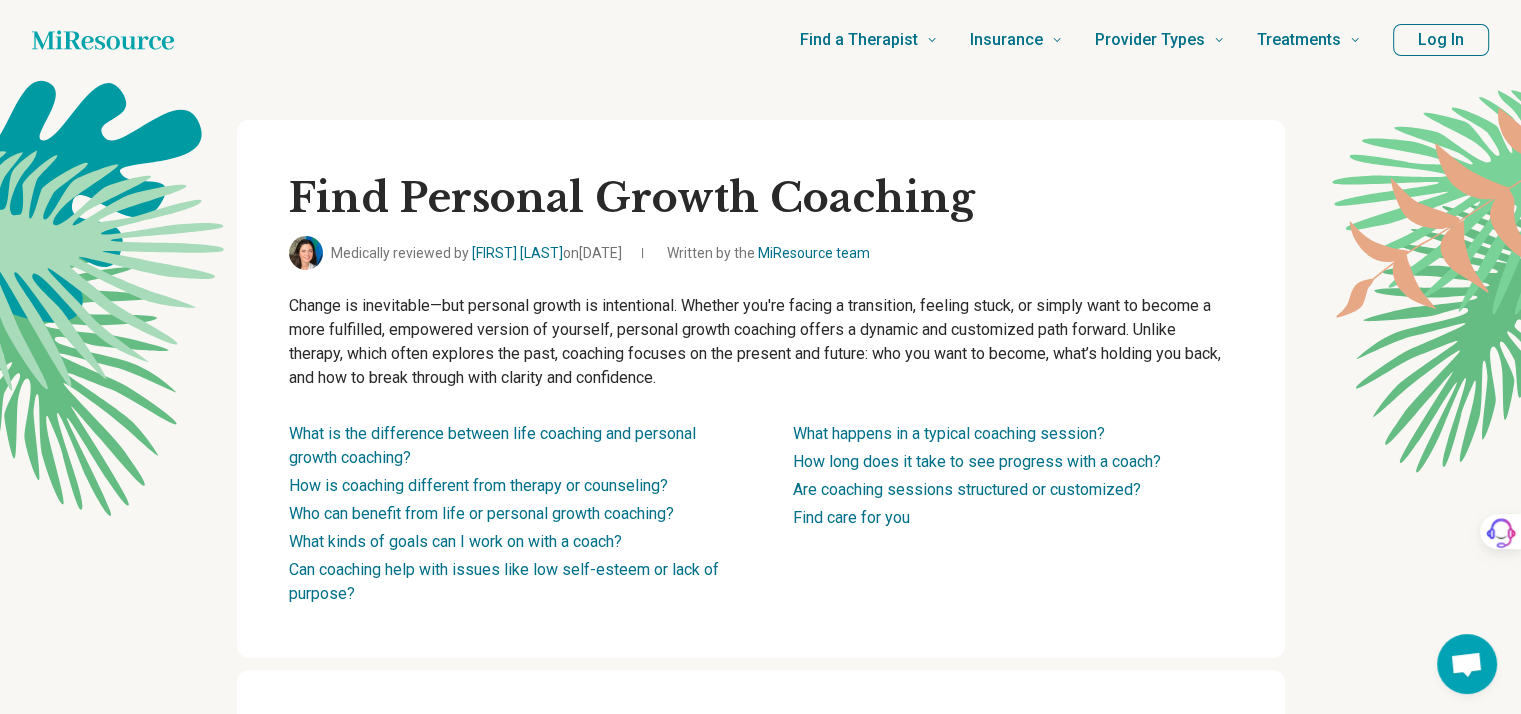click on "Find Personal Growth Coaching Medically reviewed by [NAME], [TITLE] on [DATE] Written by the [TEAM] Change is inevitable—but personal growth is intentional. Whether you're facing a transition, feeling stuck, or simply want to become a more fulfilled, empowered version of yourself, personal growth coaching offers a dynamic and customized path forward. Unlike therapy, which often explores the past, coaching focuses on the present and future: who you want to become, what’s holding you back, and how to break through with clarity and confidence. What is the difference between life coaching and personal growth coaching? How is coaching different from therapy or counseling? Who can benefit from life or personal growth coaching? What kinds of goals can I work on with a coach? Can coaching help with issues like low self-esteem or lack of purpose? What happens in a typical coaching session? How long does it take to see progress with a coach? Are coaching sessions structured or customized?" at bounding box center (760, 3566) 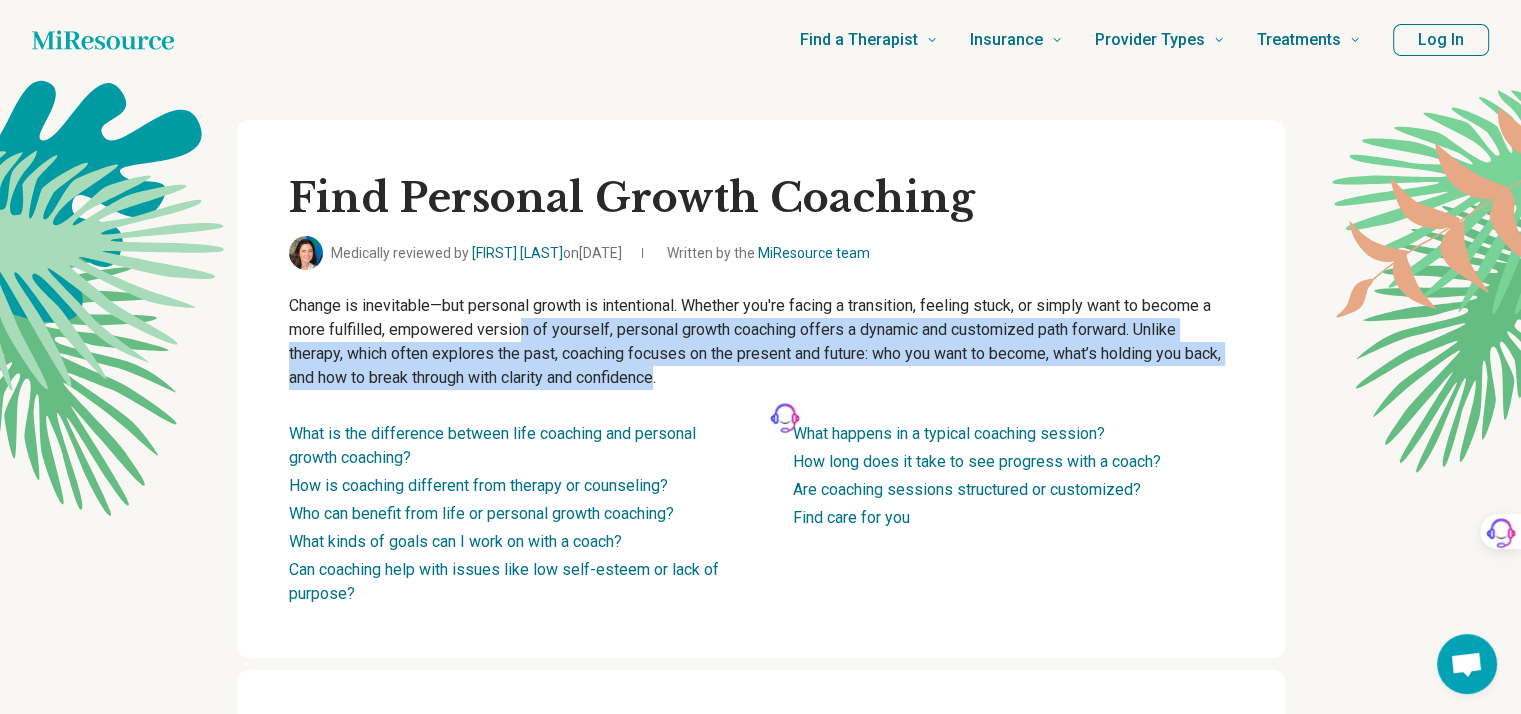drag, startPoint x: 713, startPoint y: 384, endPoint x: 523, endPoint y: 324, distance: 199.24858 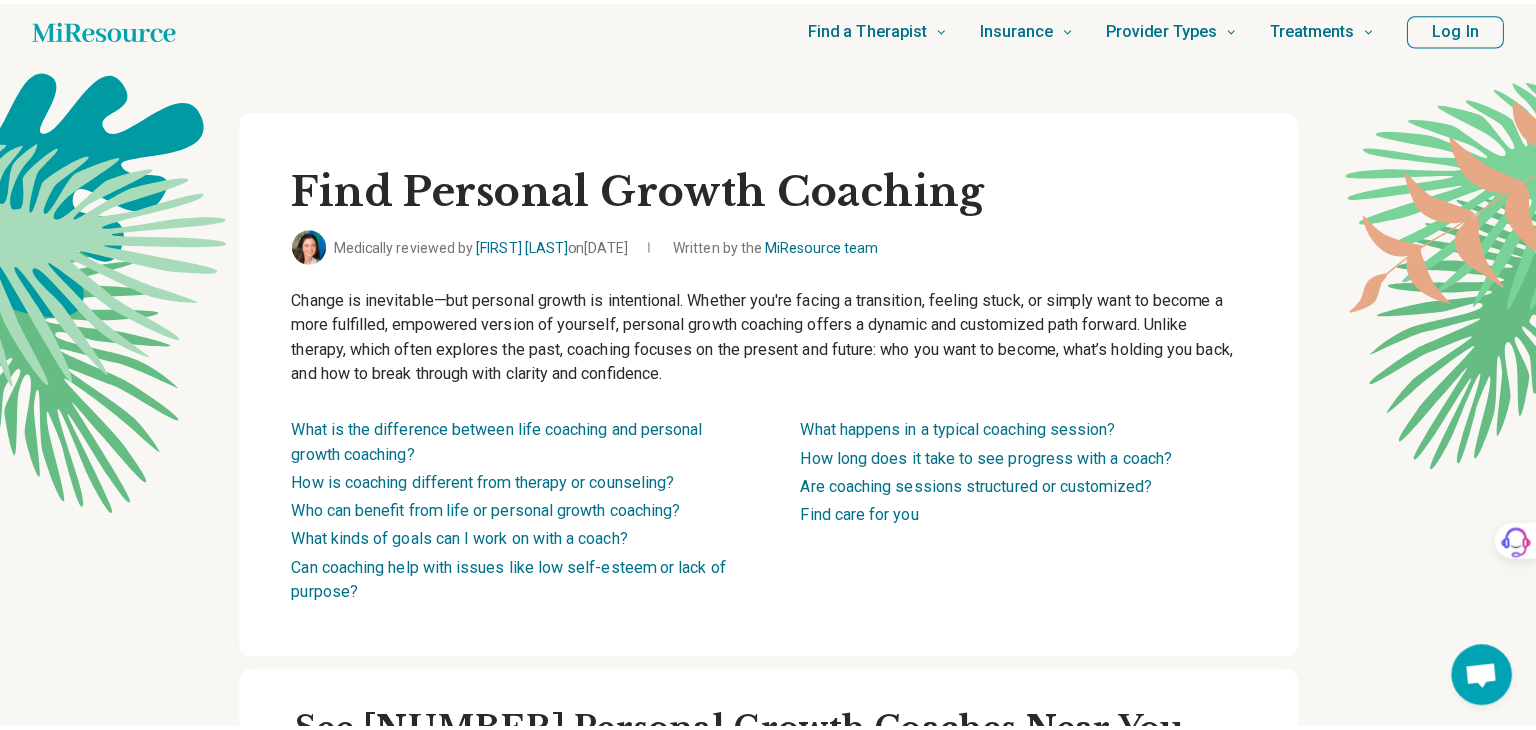 scroll, scrollTop: 0, scrollLeft: 0, axis: both 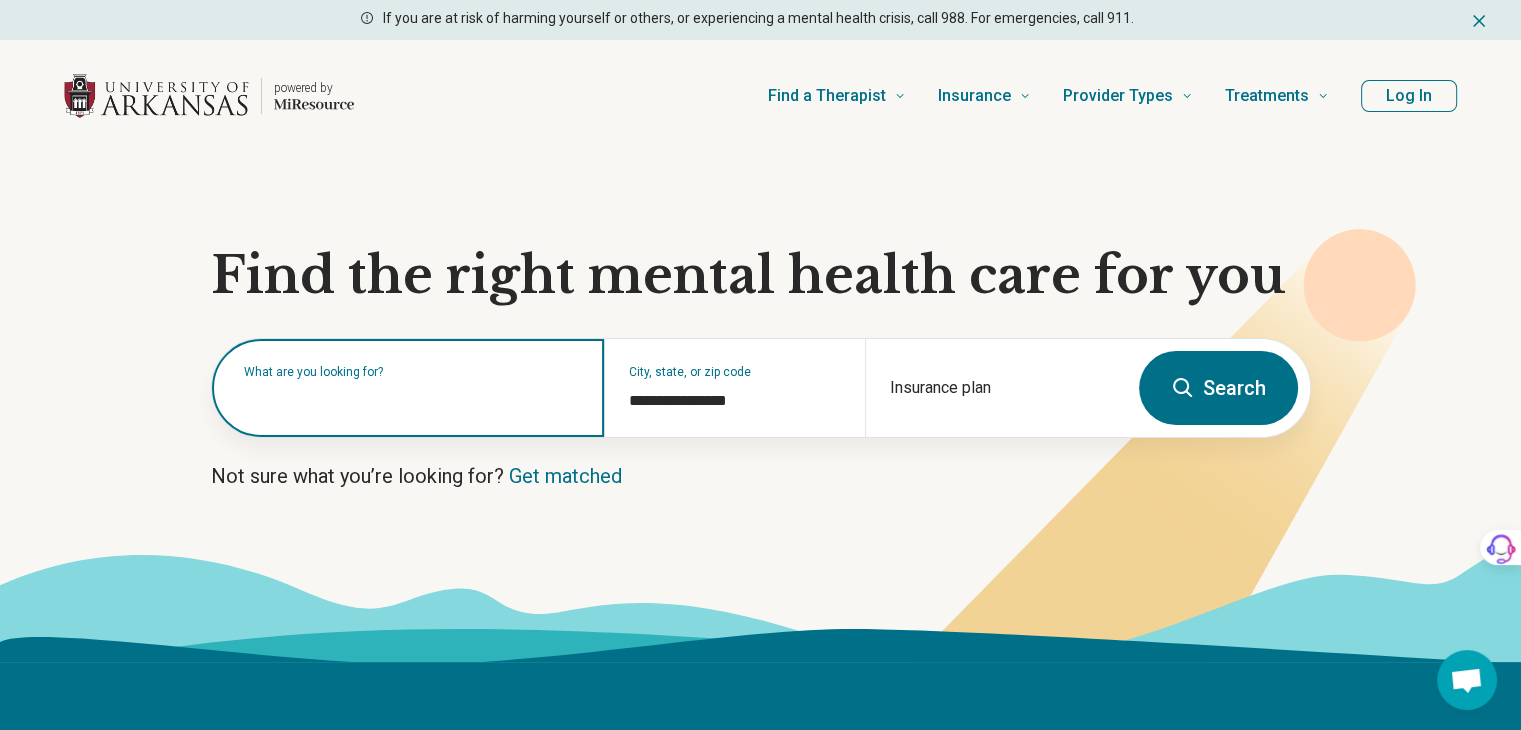 click at bounding box center (412, 398) 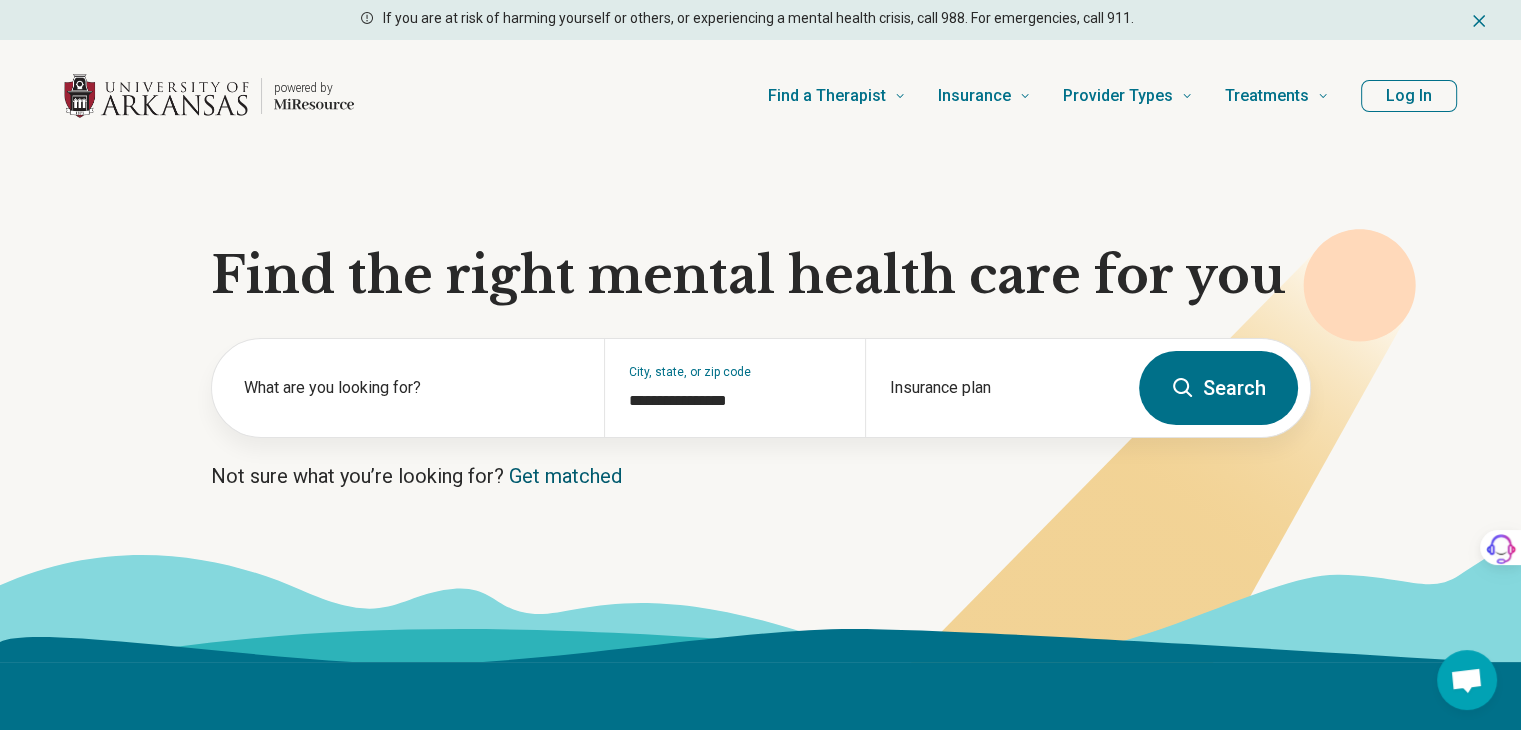 click on "Get matched" at bounding box center [565, 476] 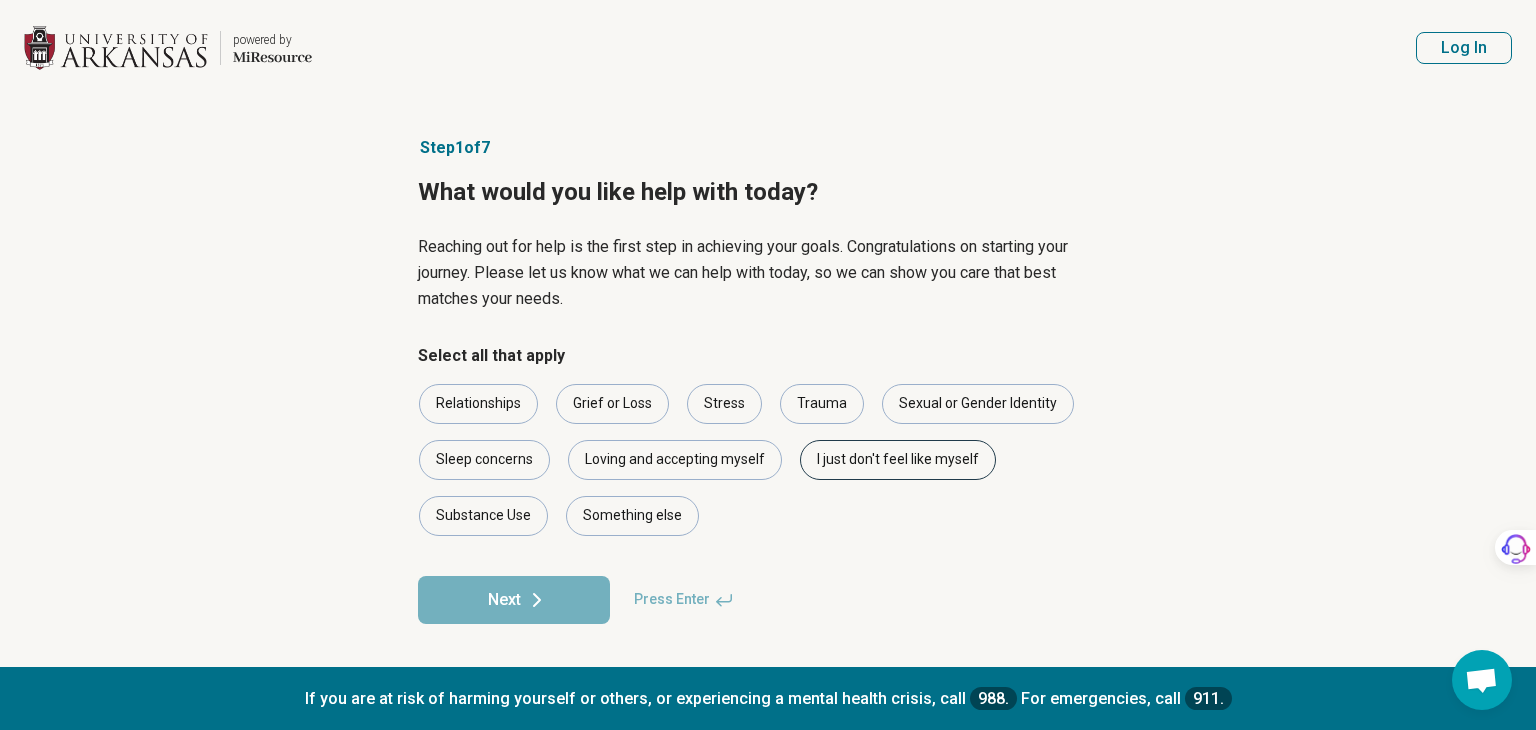 click on "I just don't feel like myself" at bounding box center (898, 460) 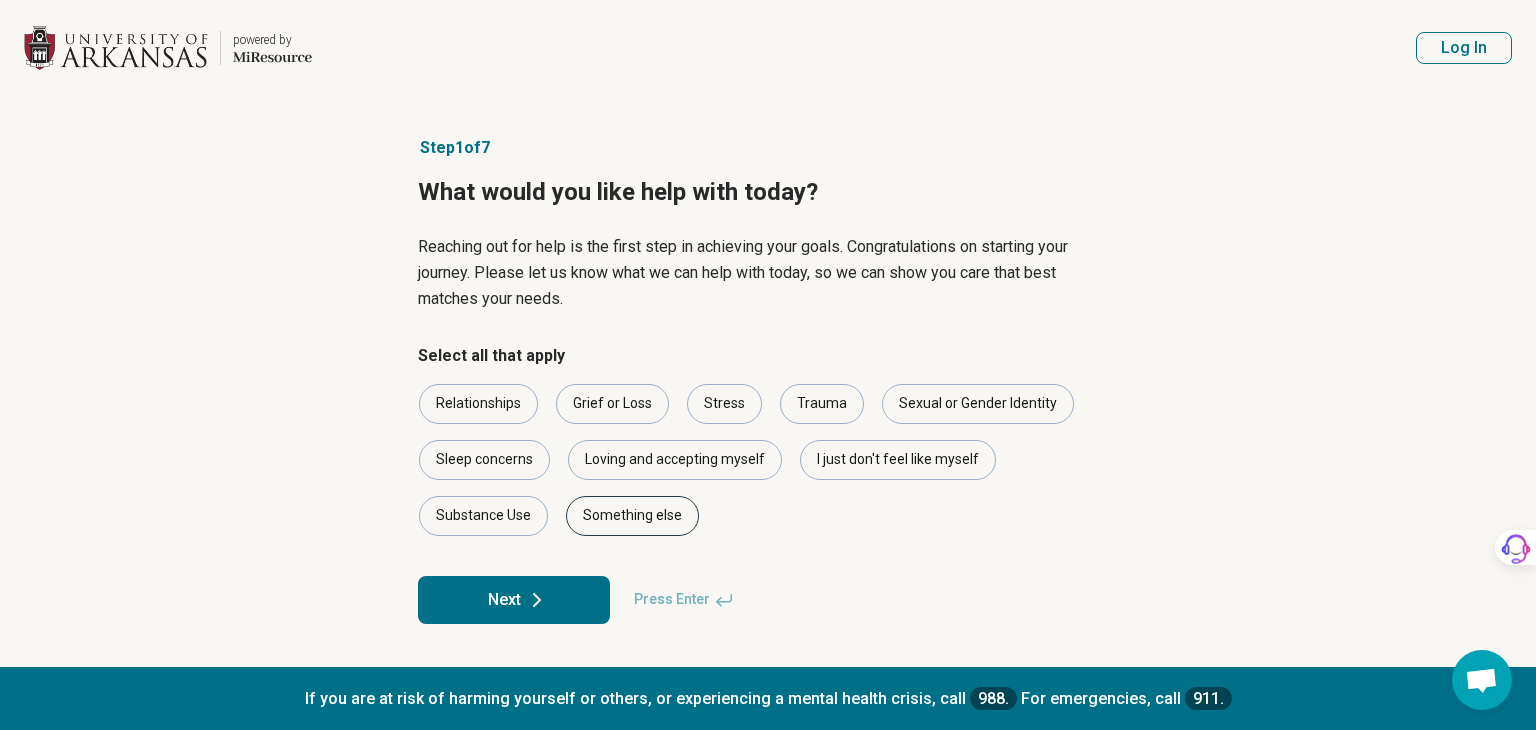 click on "Something else" at bounding box center (632, 516) 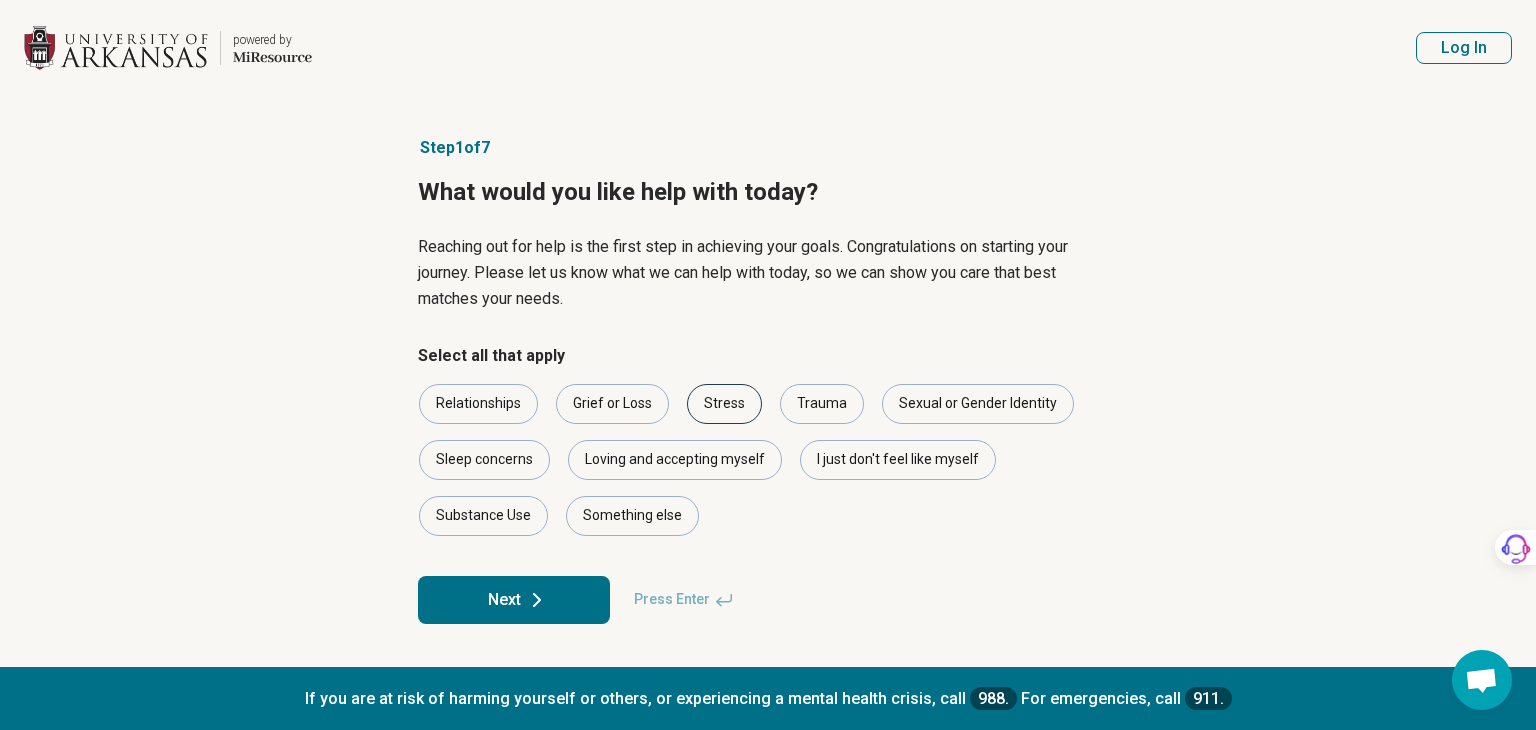 click on "Stress" at bounding box center [724, 404] 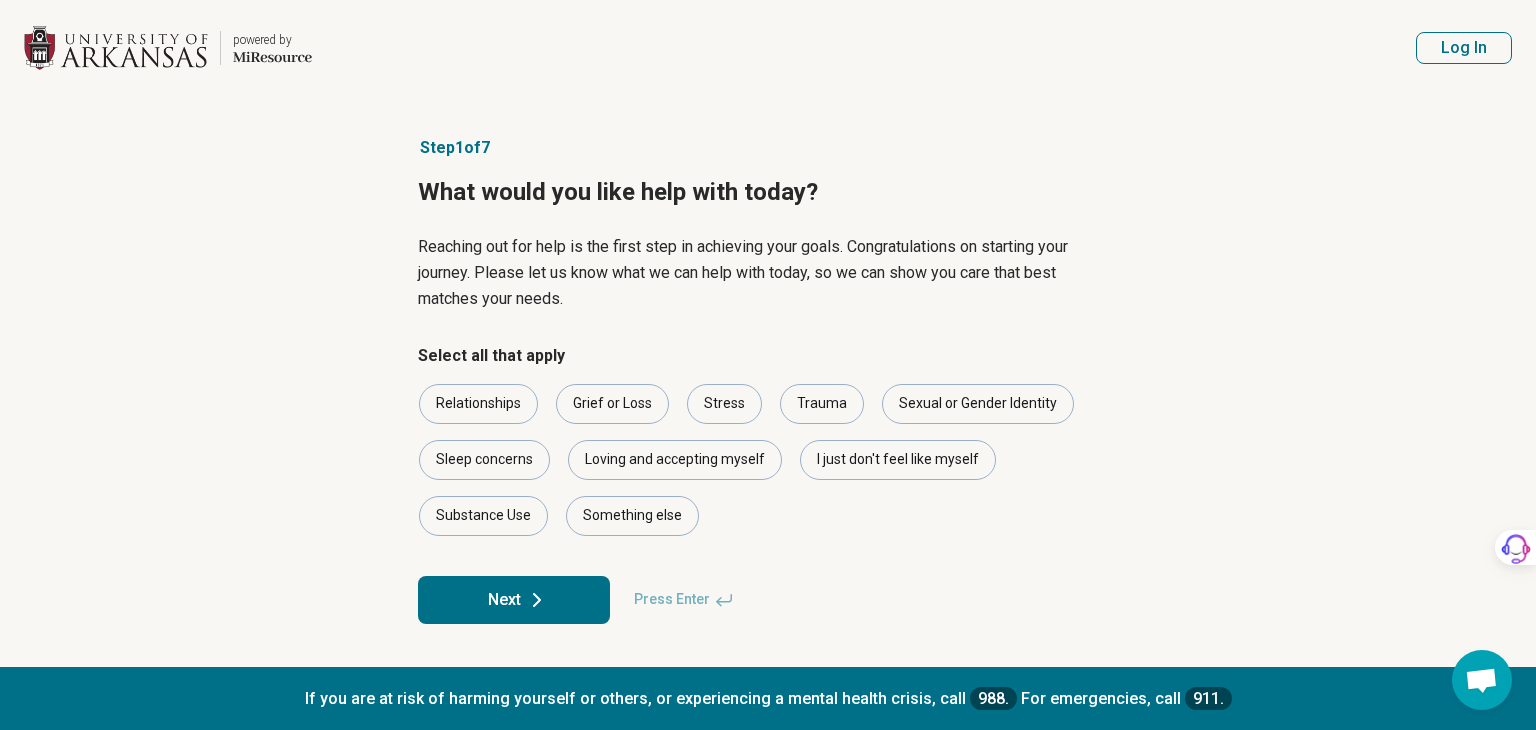 click on "Next" at bounding box center (514, 600) 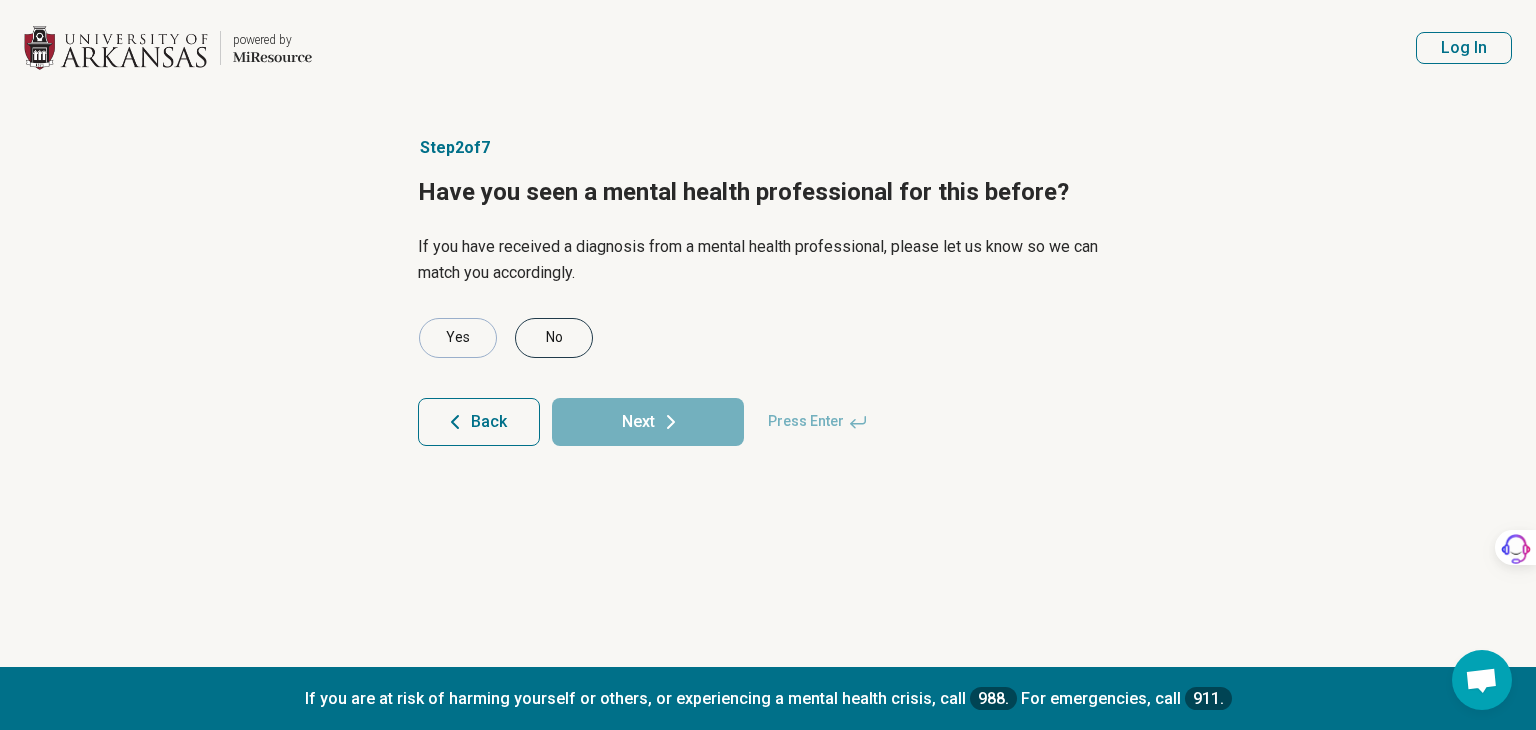 click on "No" at bounding box center (554, 338) 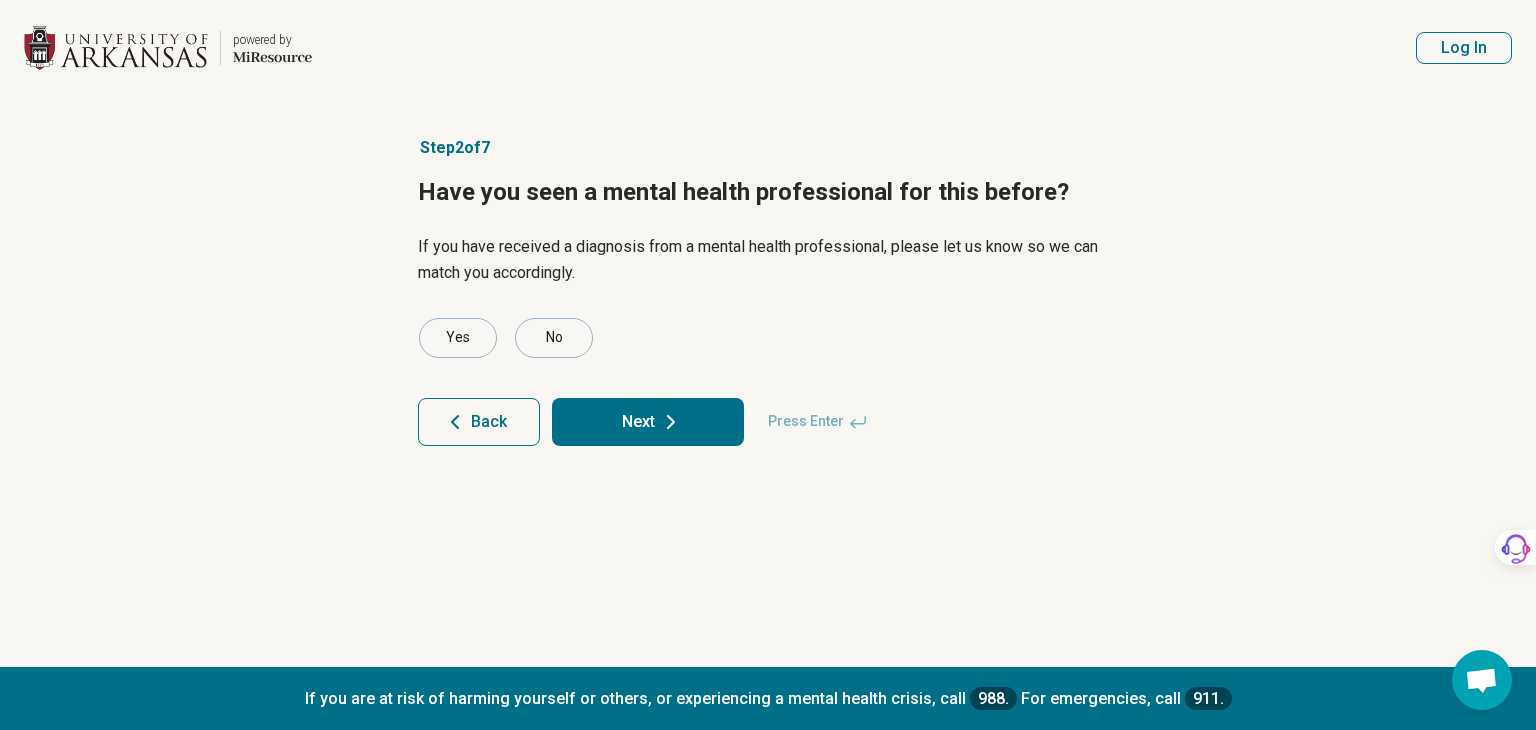click on "Next" at bounding box center (648, 422) 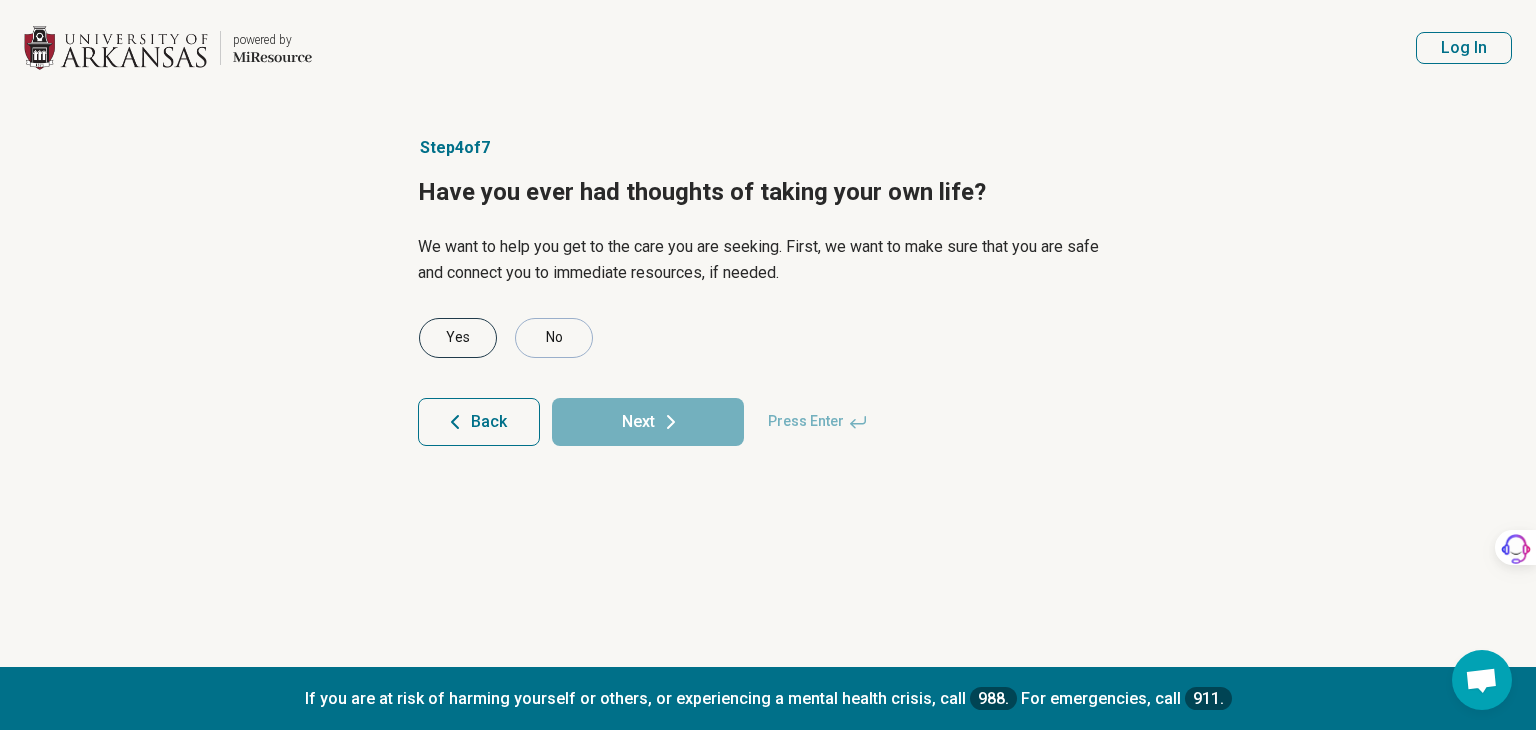 click on "Yes" at bounding box center (458, 338) 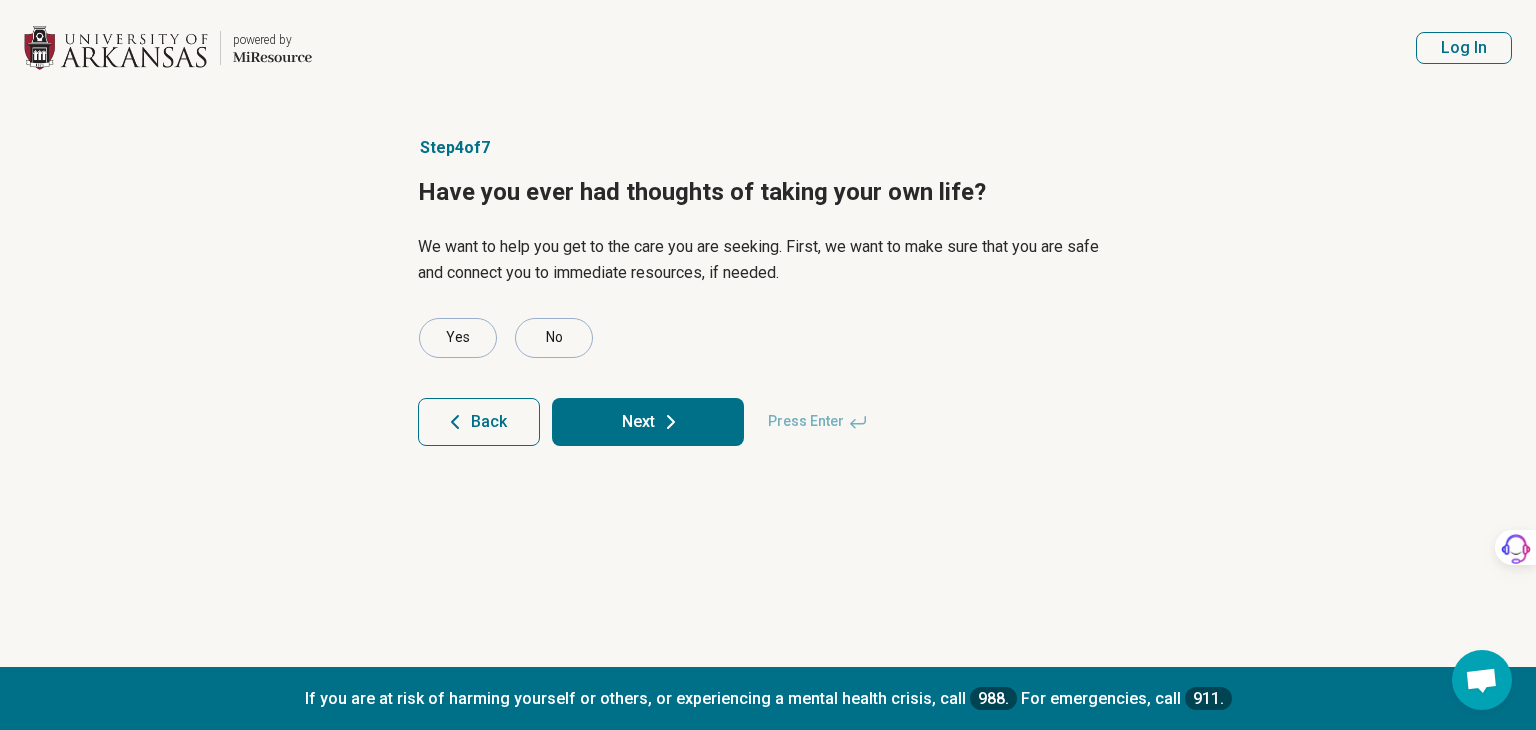 click on "Next" at bounding box center [648, 422] 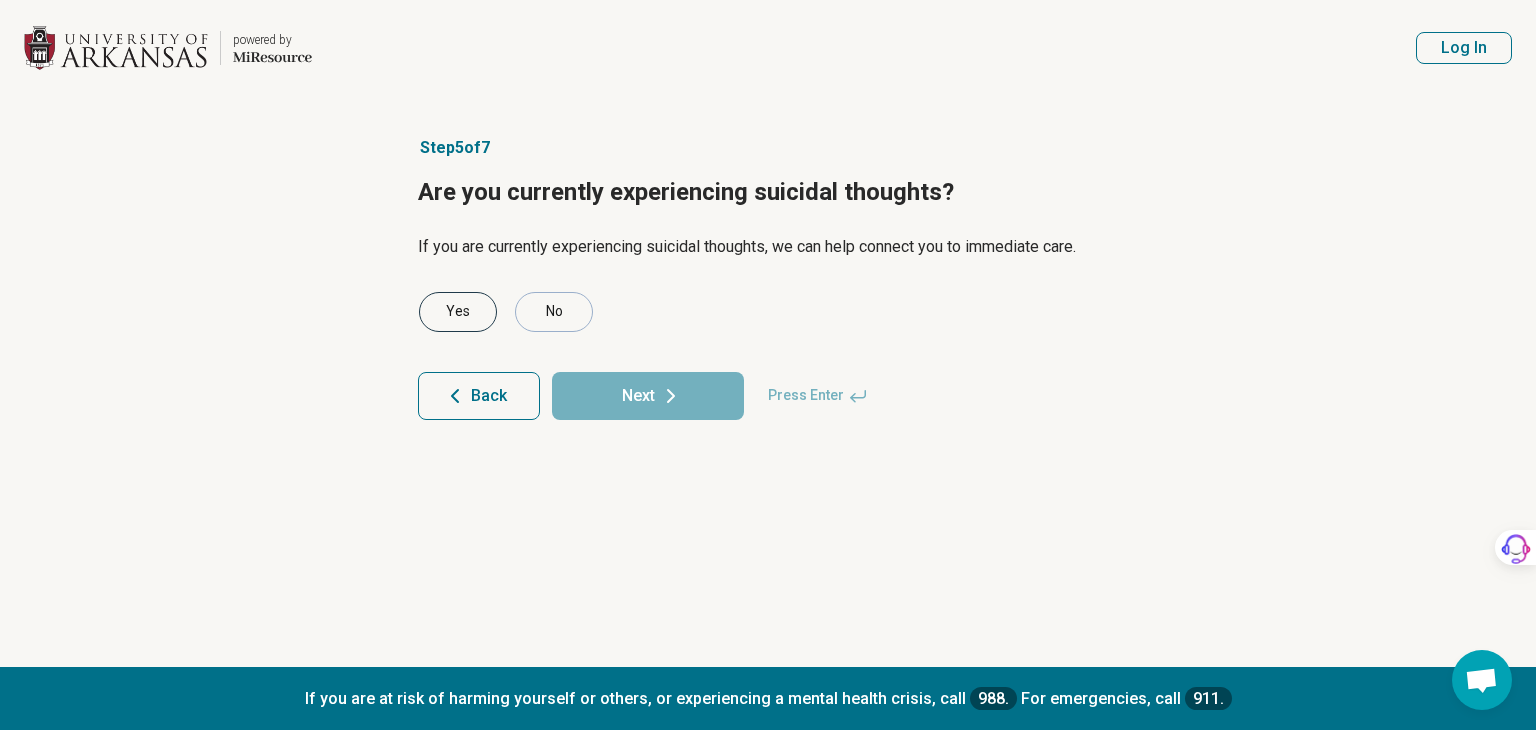 click on "Yes" at bounding box center [458, 312] 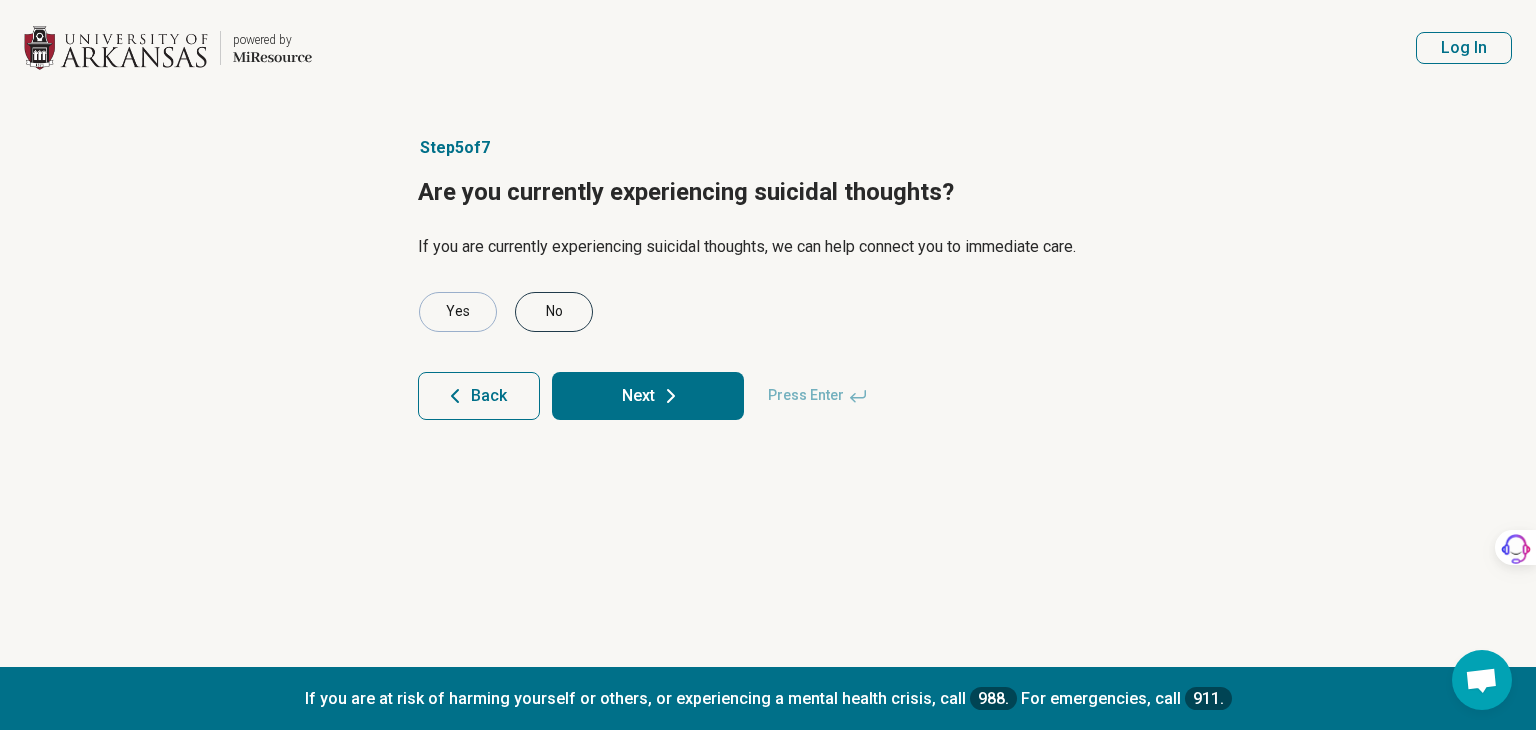 click on "No" at bounding box center (554, 312) 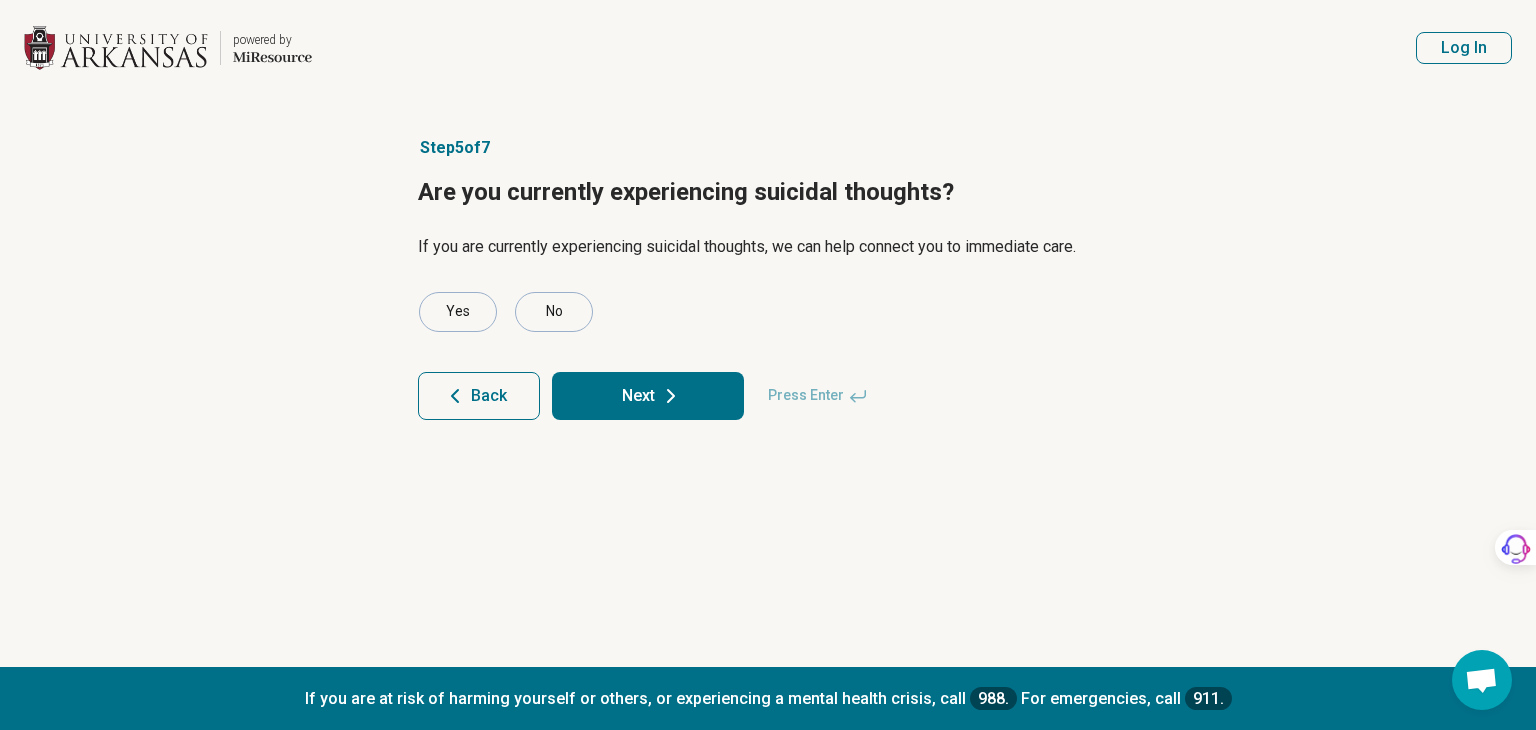 click on "Next" at bounding box center (648, 396) 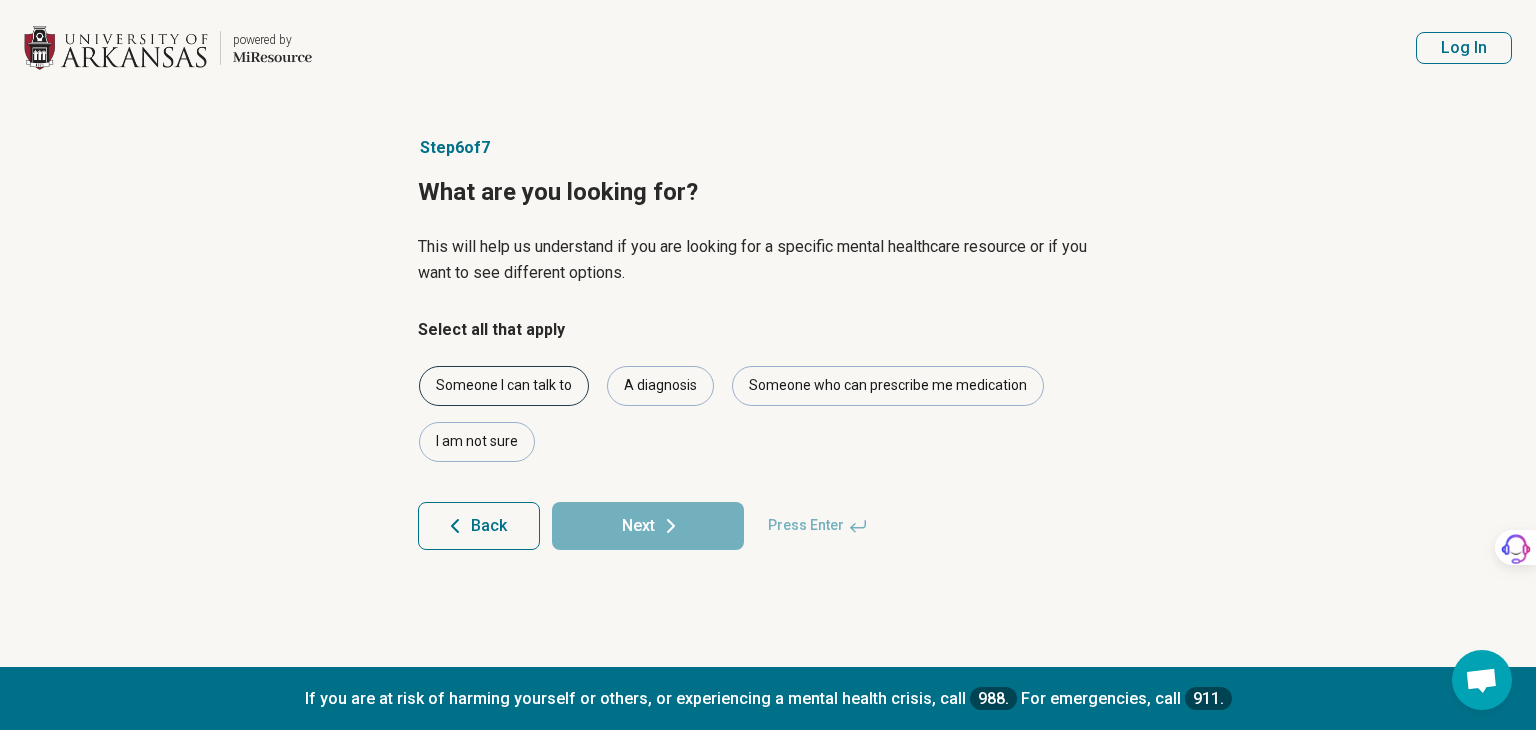 click on "Someone I can talk to" at bounding box center [504, 386] 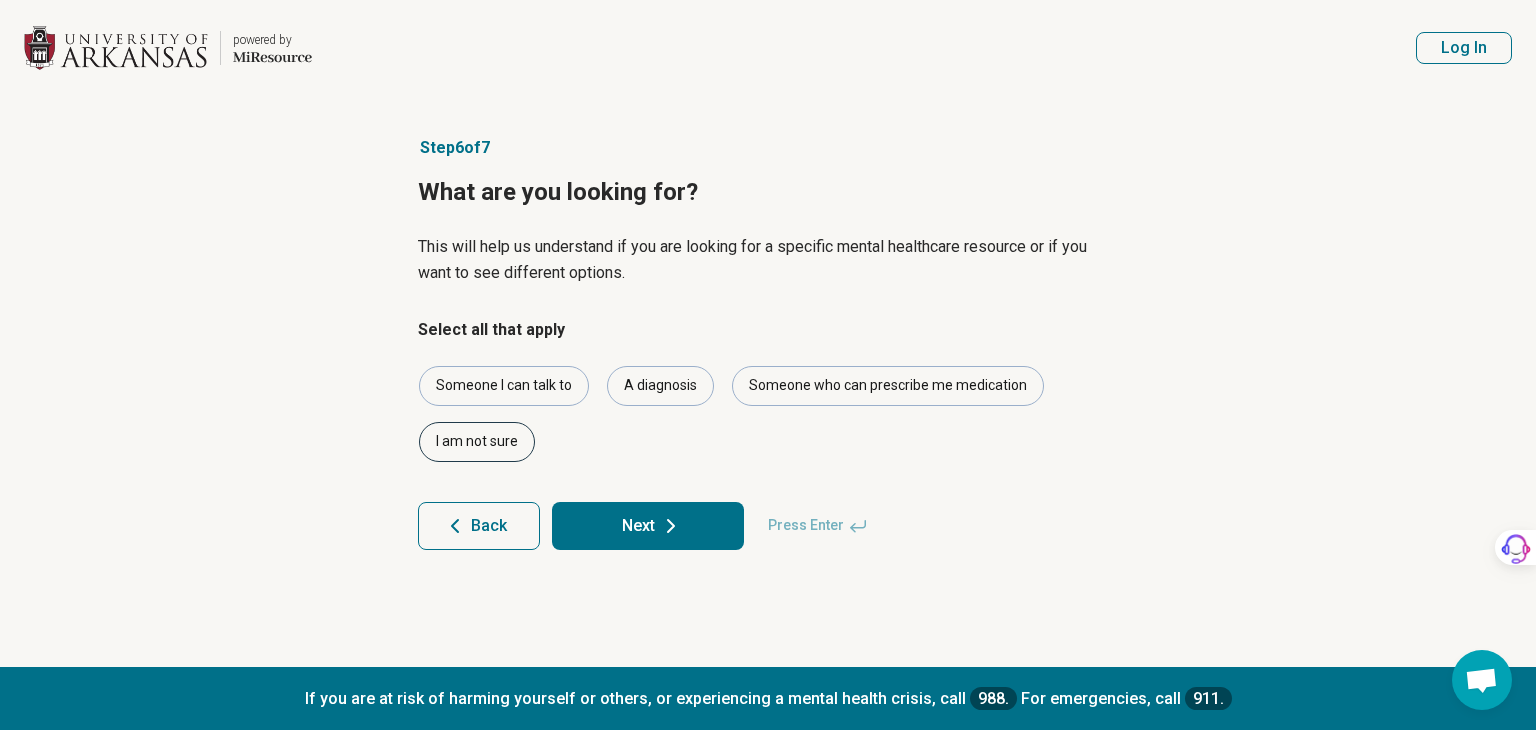 click on "I am not sure" at bounding box center (477, 442) 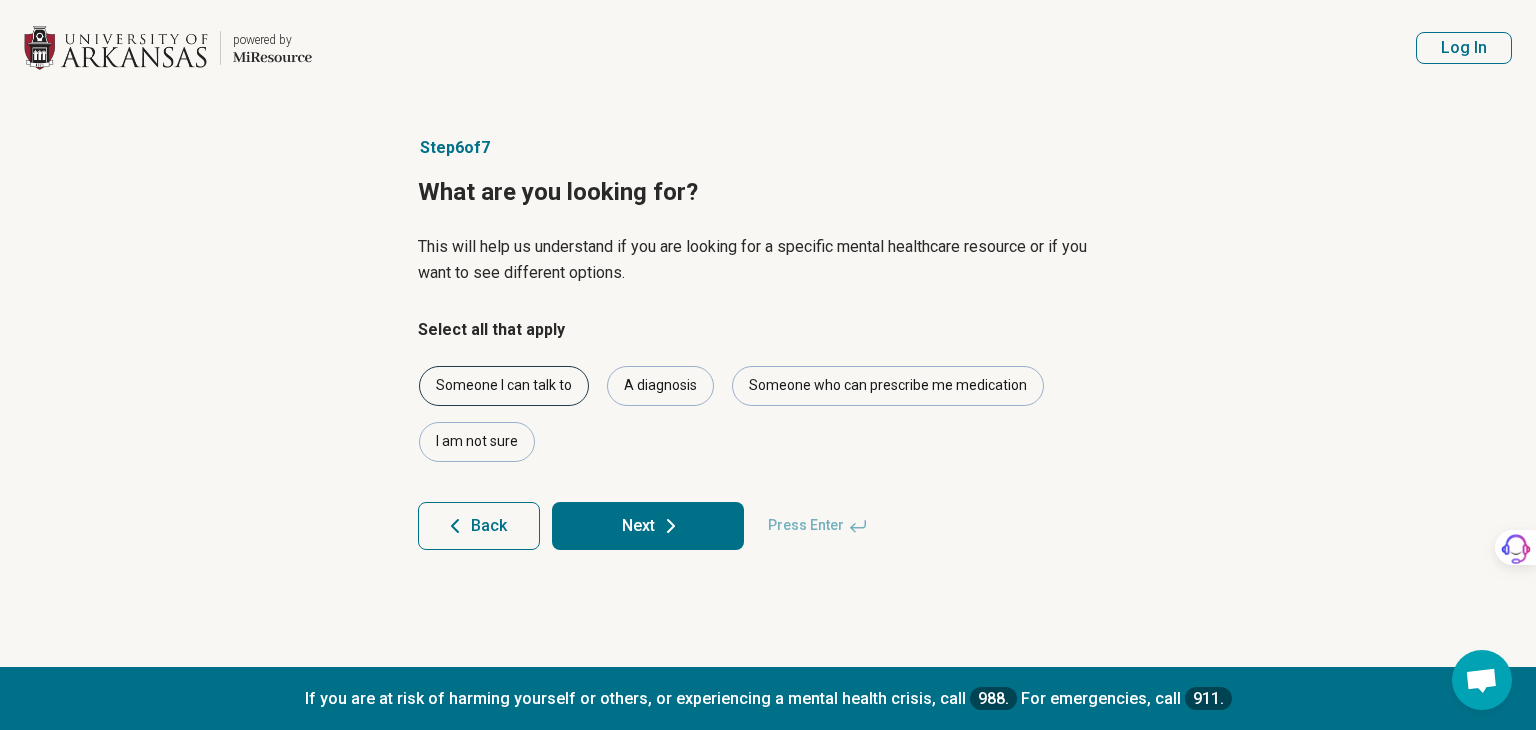 click on "Someone I can talk to" at bounding box center [504, 386] 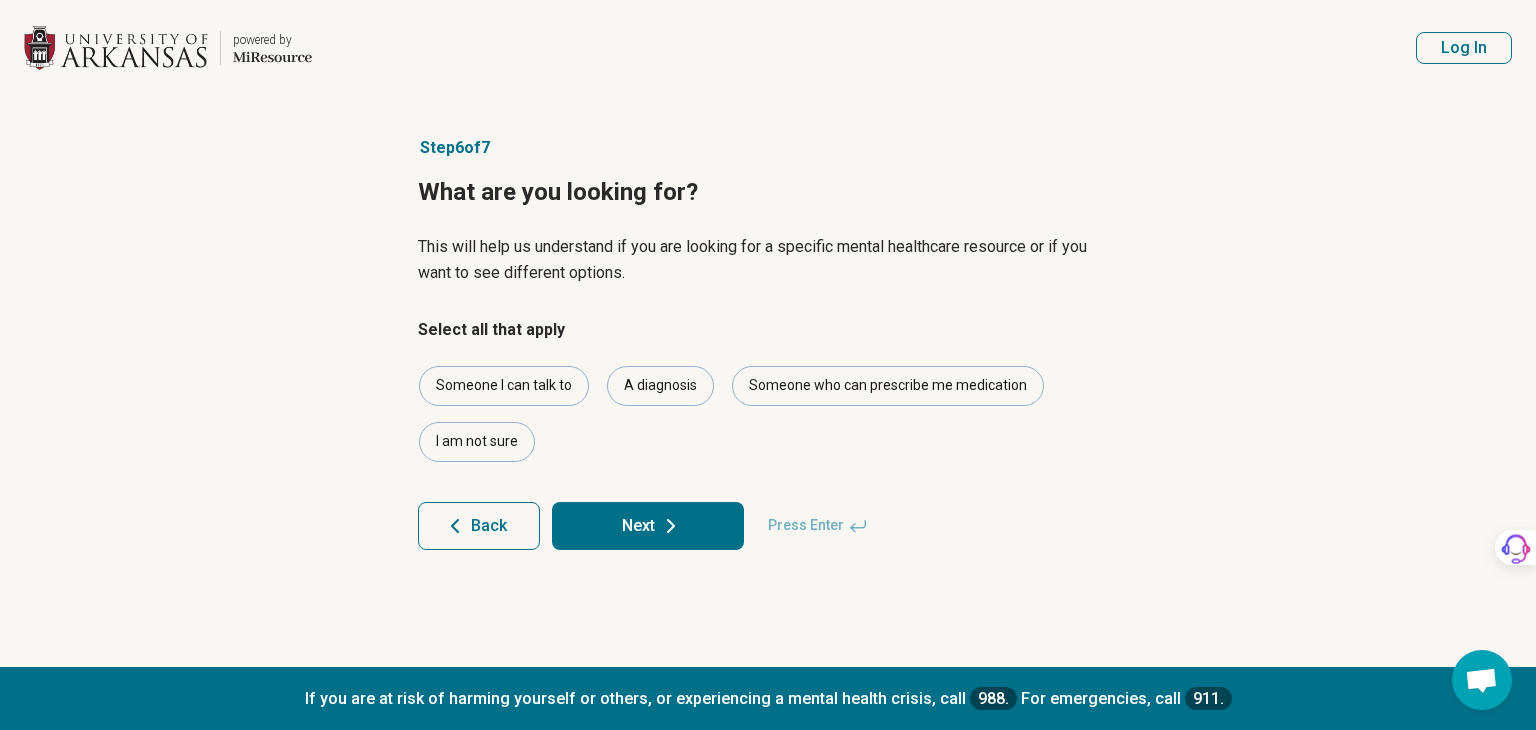 click on "Next" at bounding box center (648, 526) 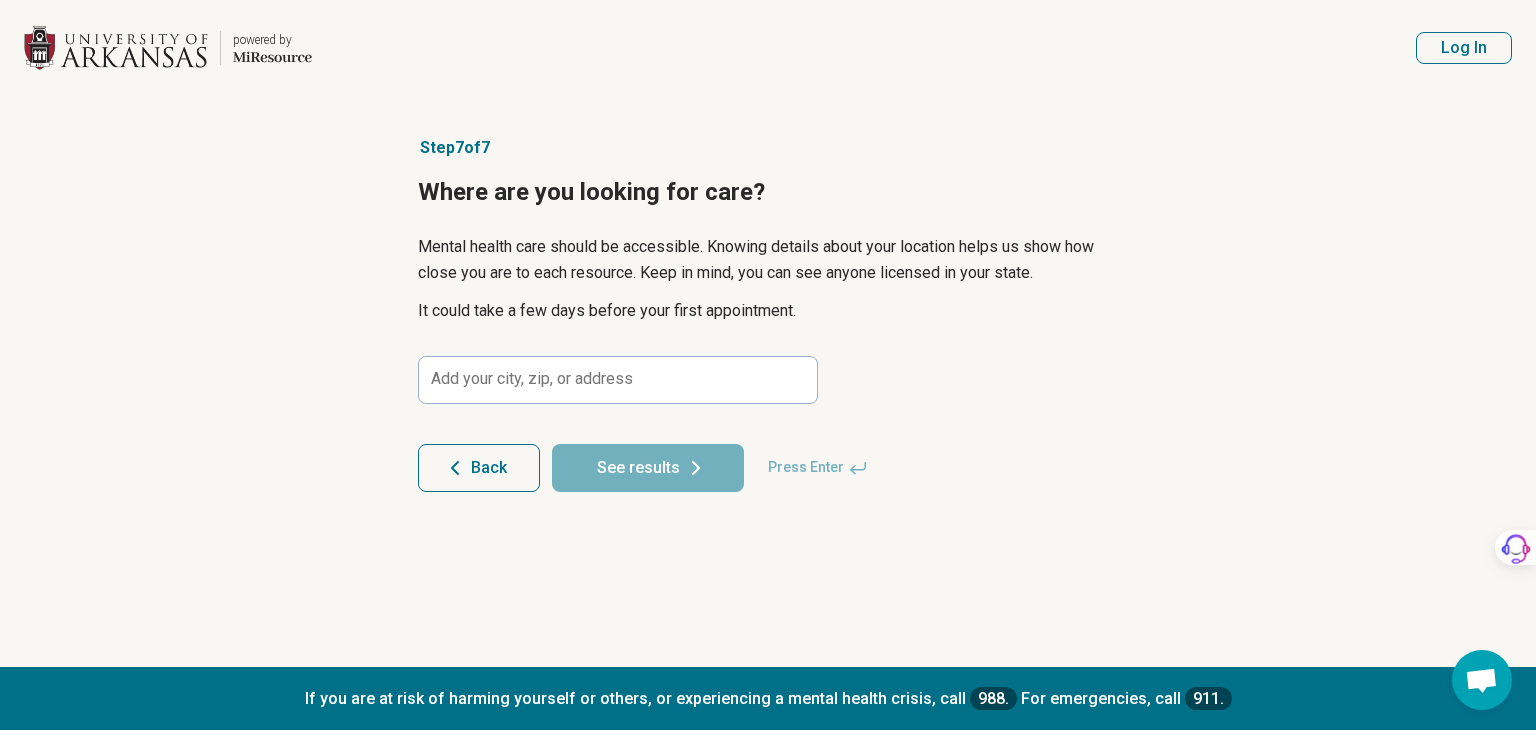 click on "It could take a few days before your first appointment." at bounding box center (768, 311) 